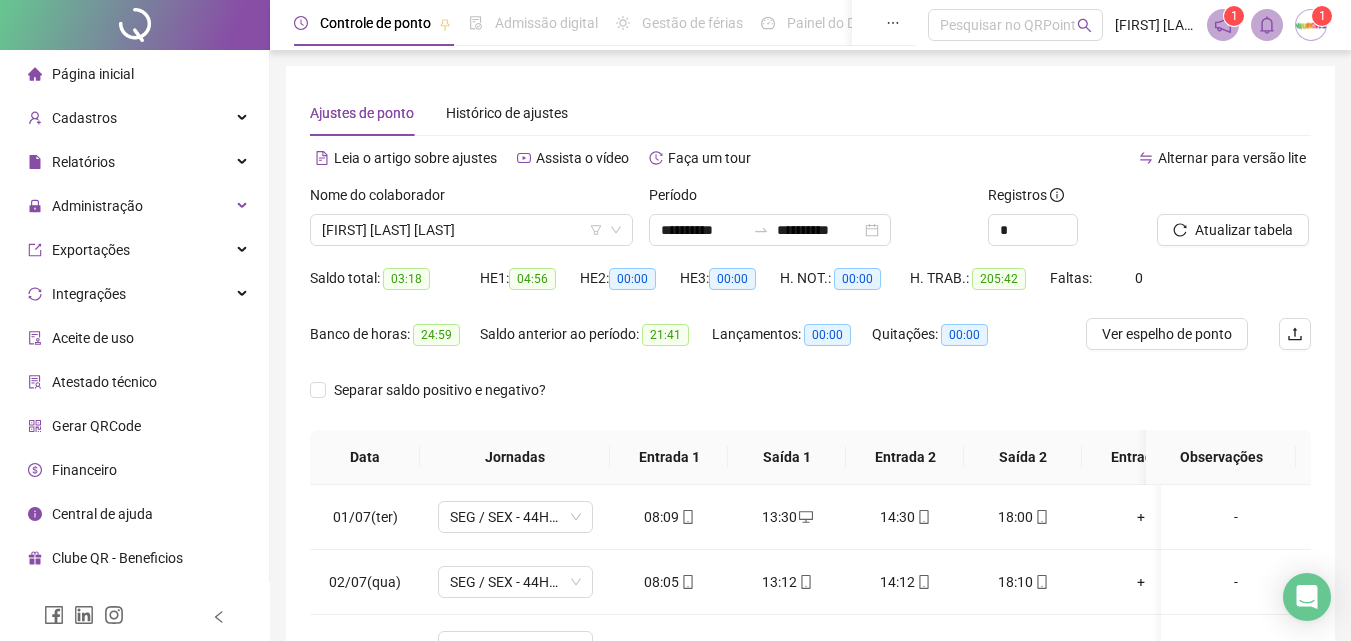 scroll, scrollTop: 300, scrollLeft: 0, axis: vertical 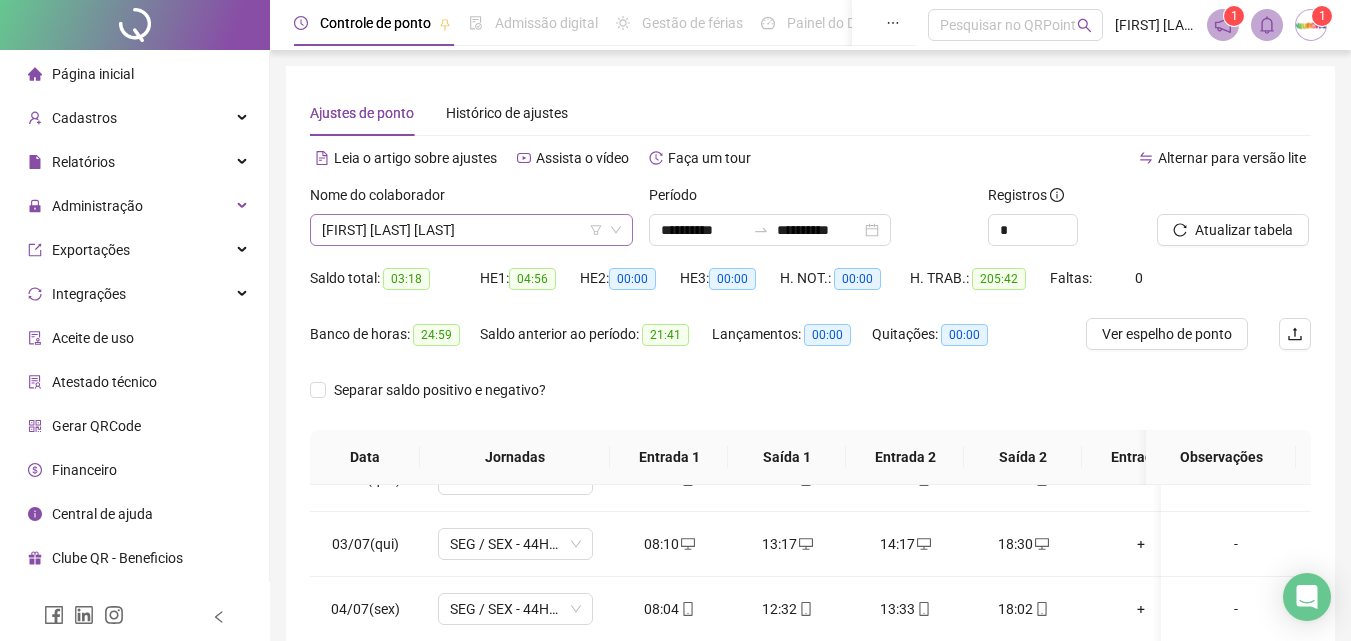 click on "[FIRST] [LAST] [LAST]" at bounding box center [471, 230] 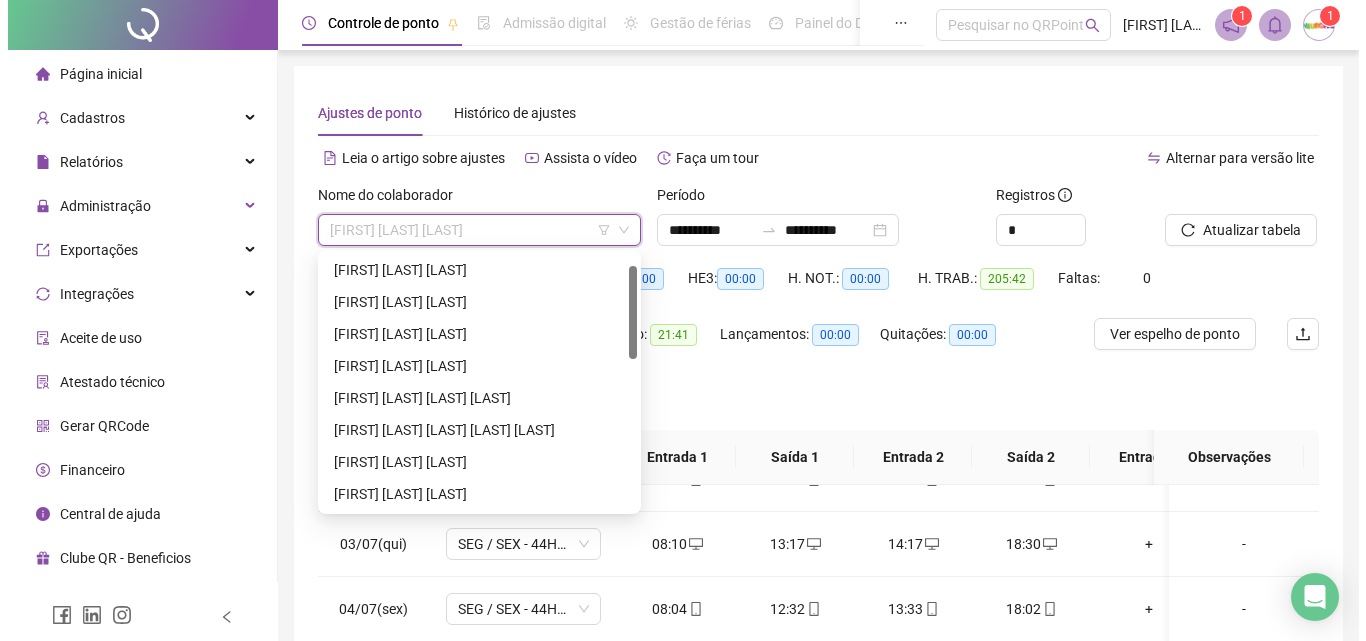scroll, scrollTop: 32, scrollLeft: 0, axis: vertical 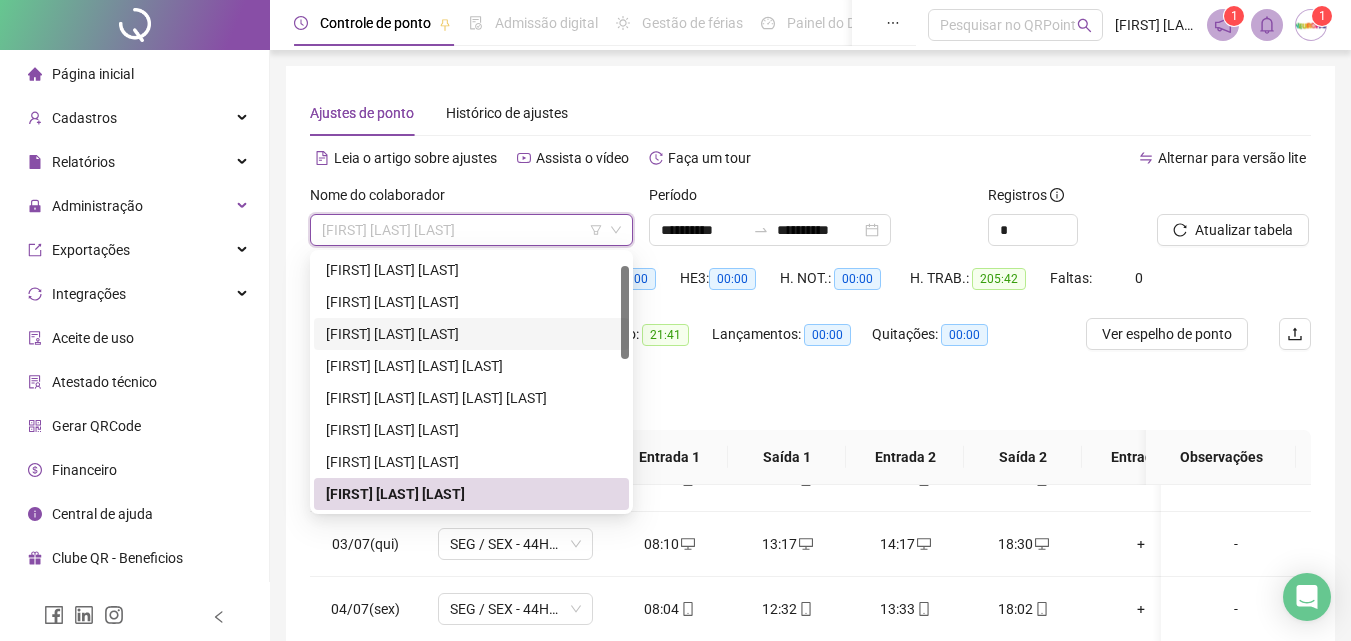 click on "[FIRST] [LAST] [LAST]" at bounding box center [471, 334] 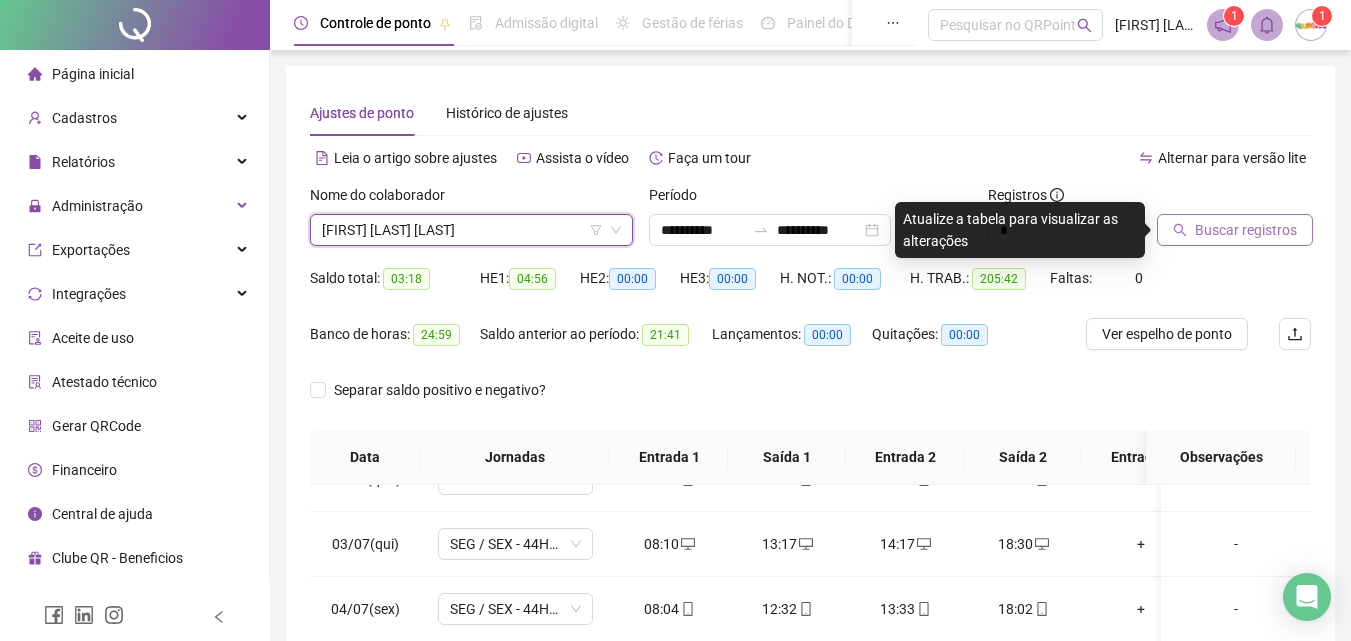 click on "Buscar registros" at bounding box center [1246, 230] 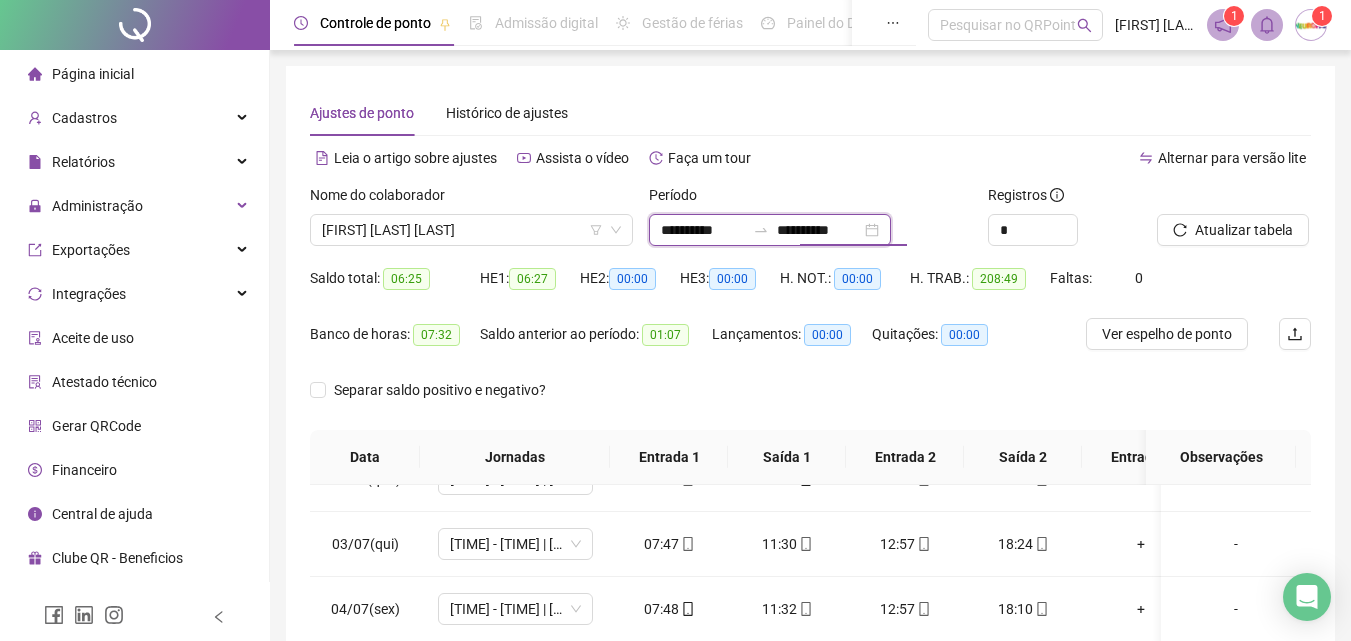 click on "**********" at bounding box center [819, 230] 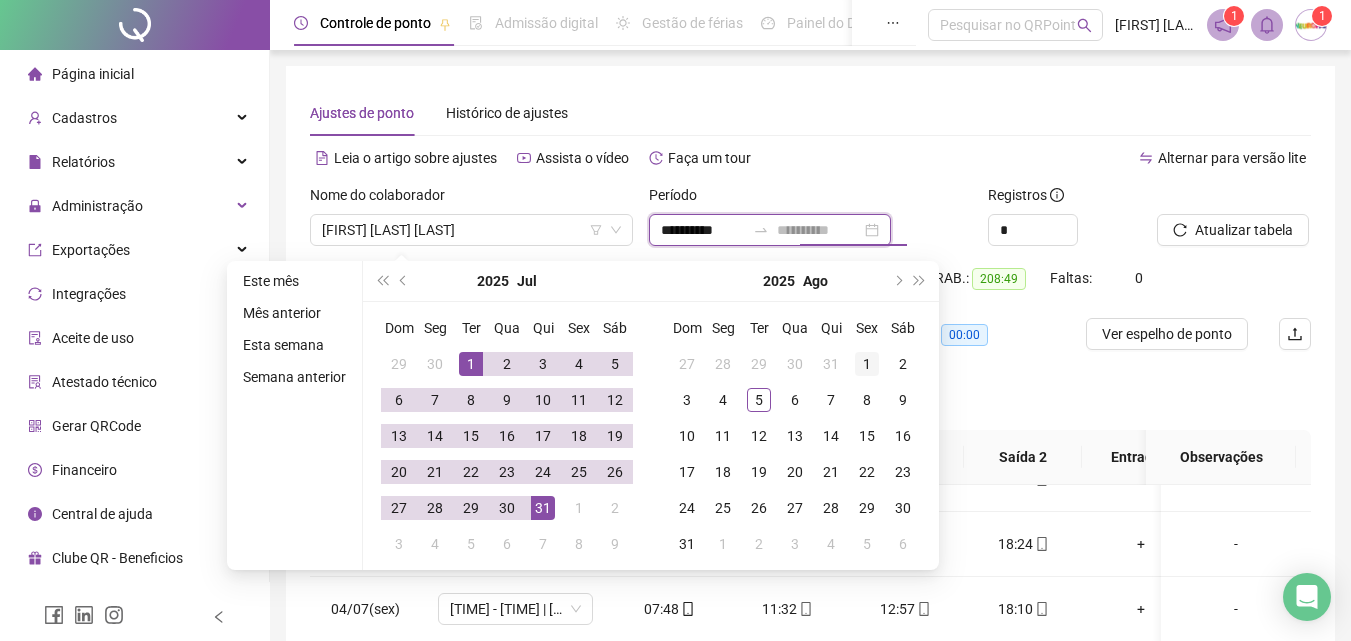 type on "**********" 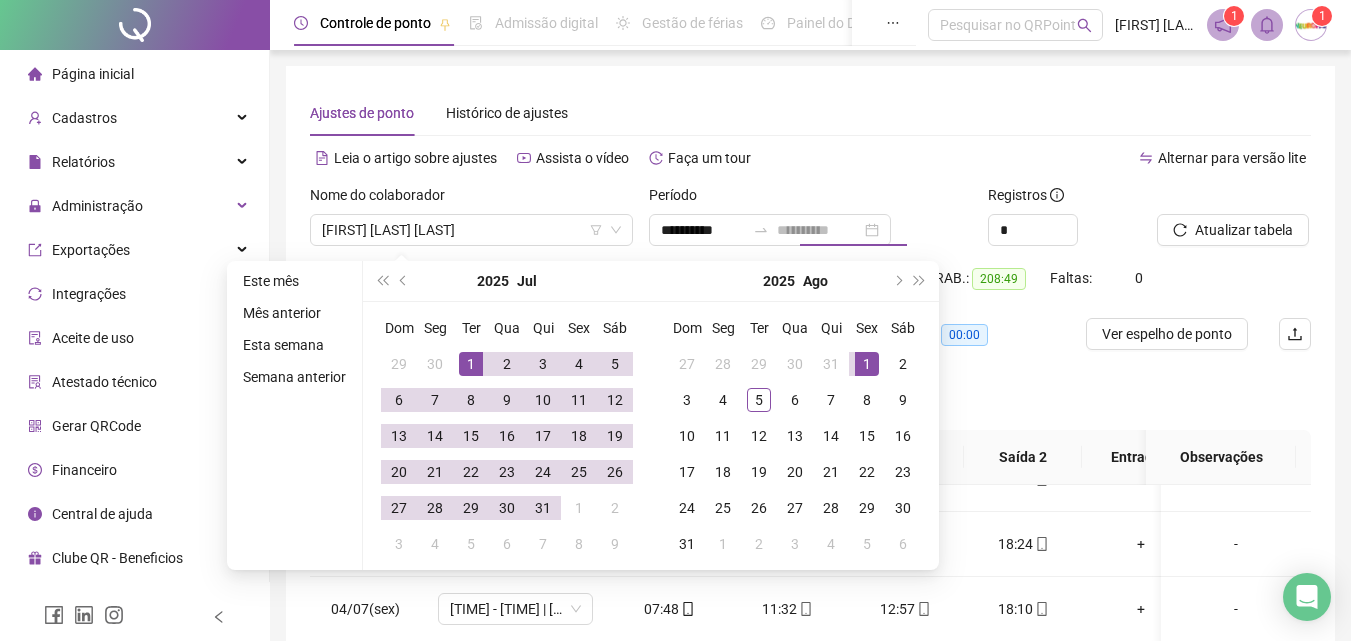 click on "1" at bounding box center [867, 364] 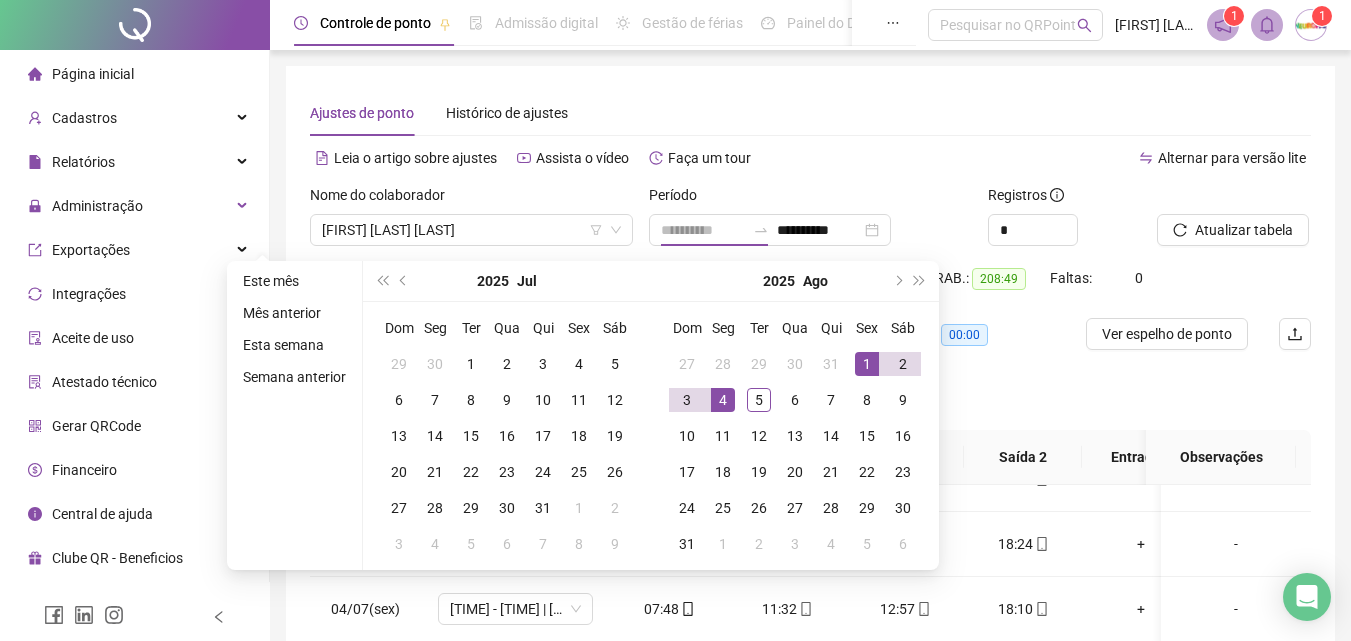 drag, startPoint x: 721, startPoint y: 403, endPoint x: 1151, endPoint y: 280, distance: 447.246 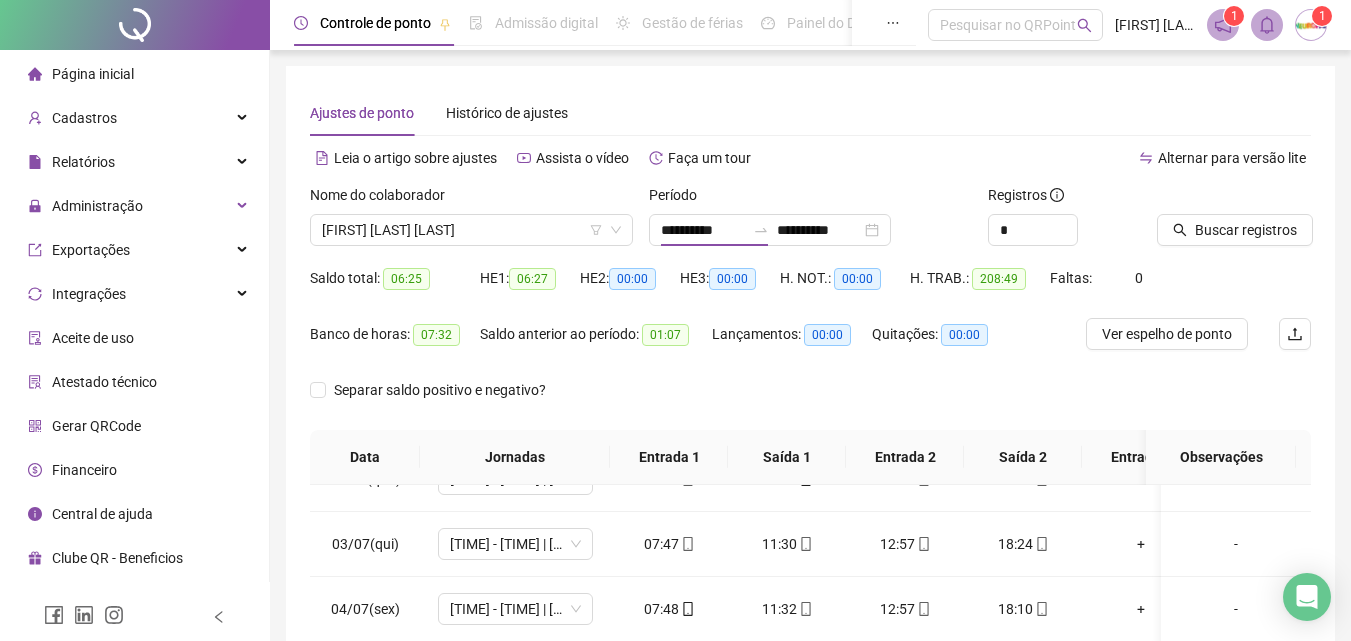 type on "**********" 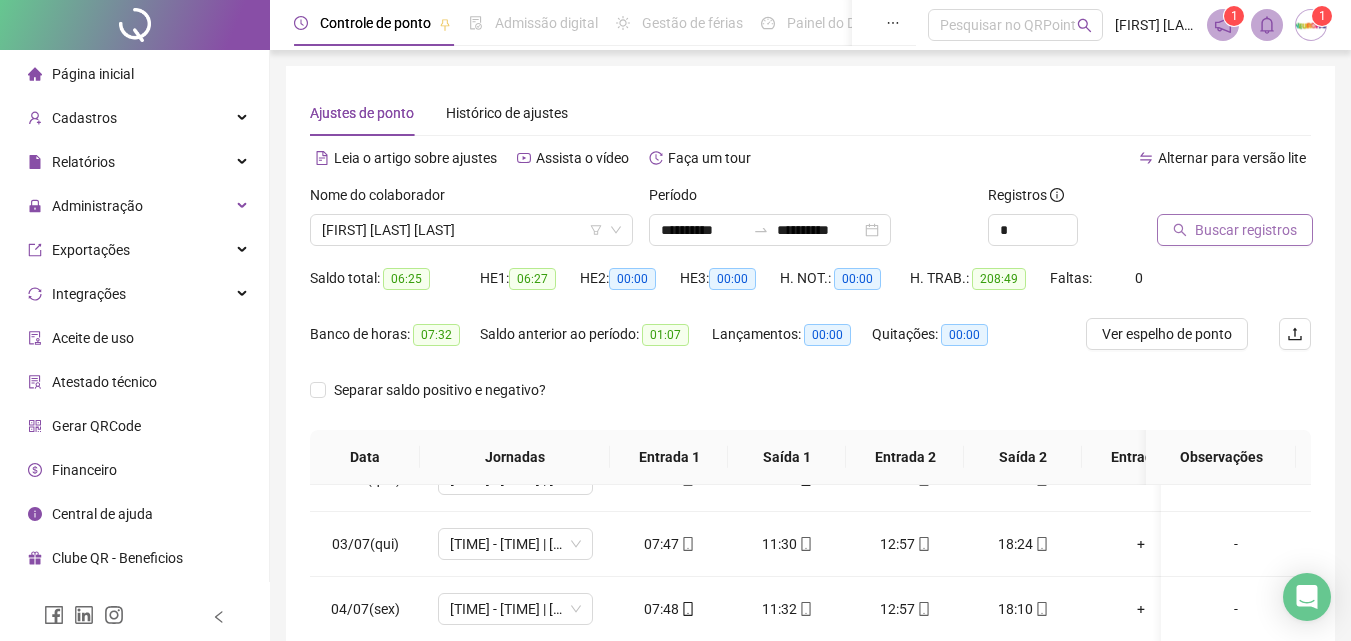 click on "Buscar registros" at bounding box center [1246, 230] 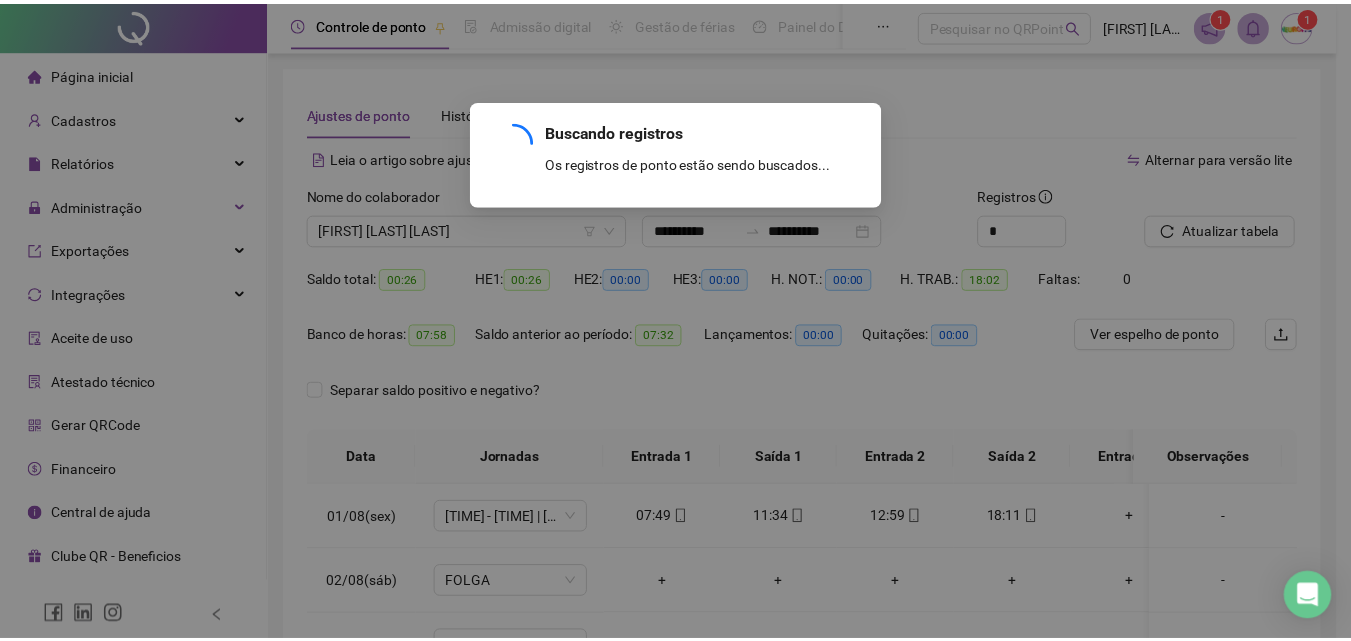 scroll, scrollTop: 0, scrollLeft: 0, axis: both 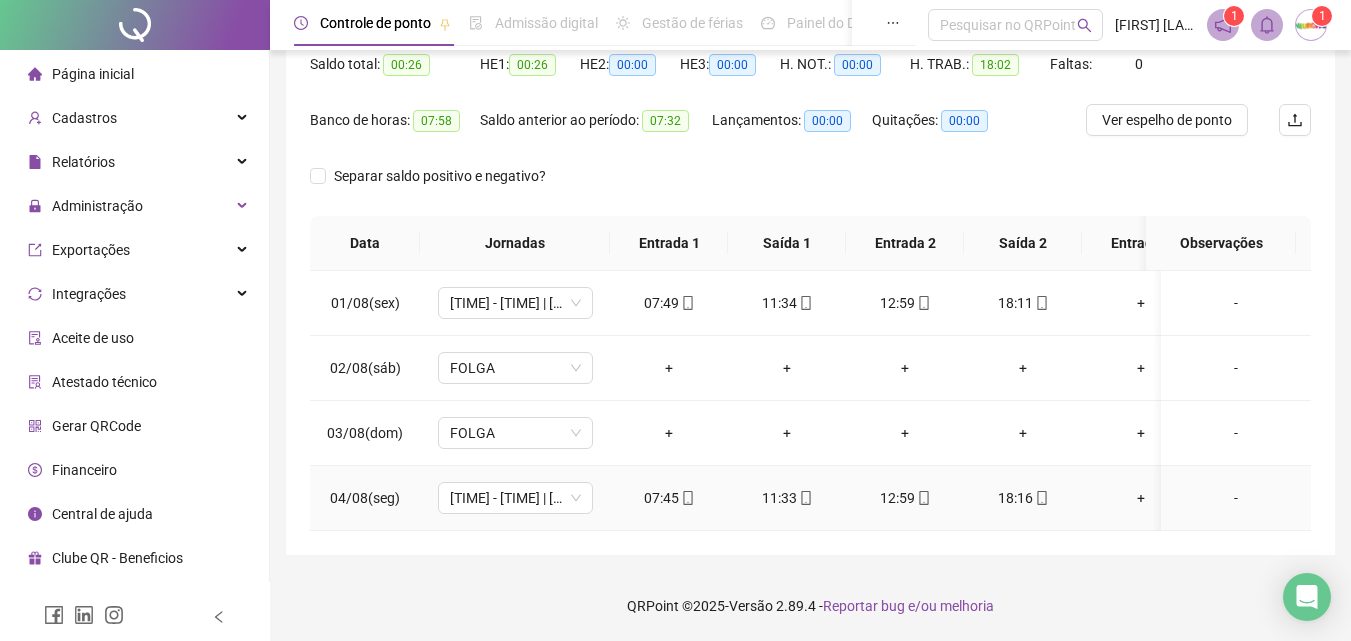 click on "18:16" at bounding box center [1023, 498] 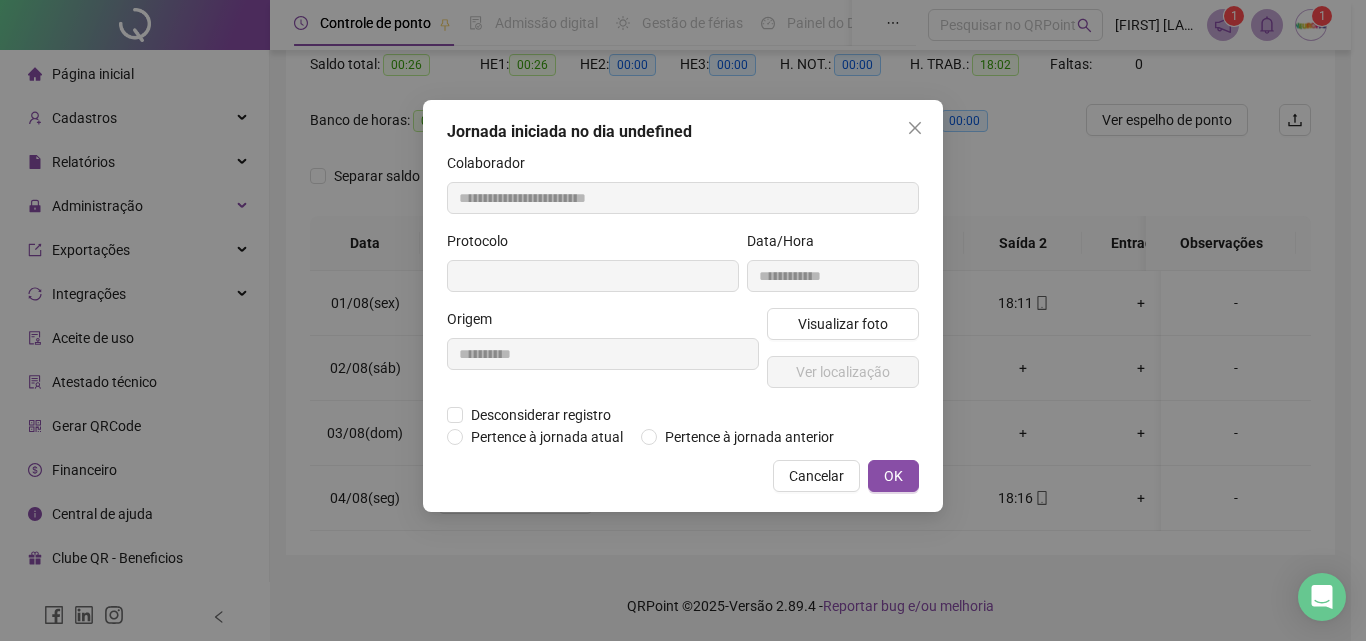 type on "**********" 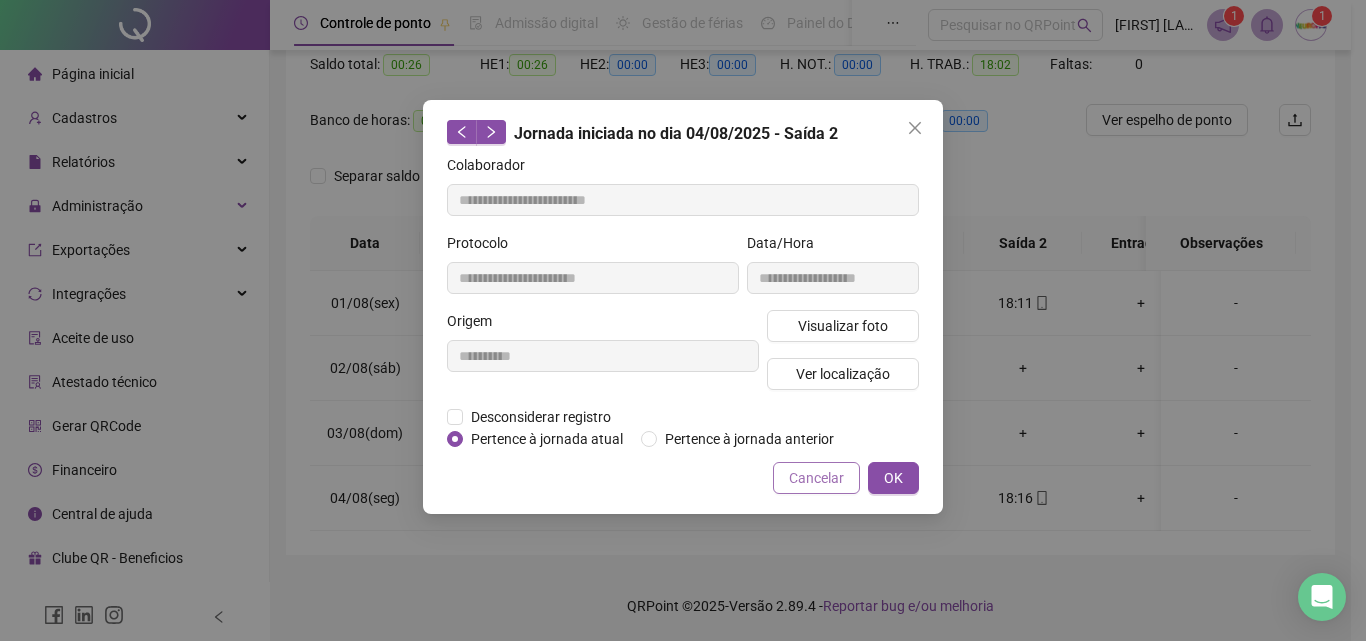 click on "Cancelar" at bounding box center [816, 478] 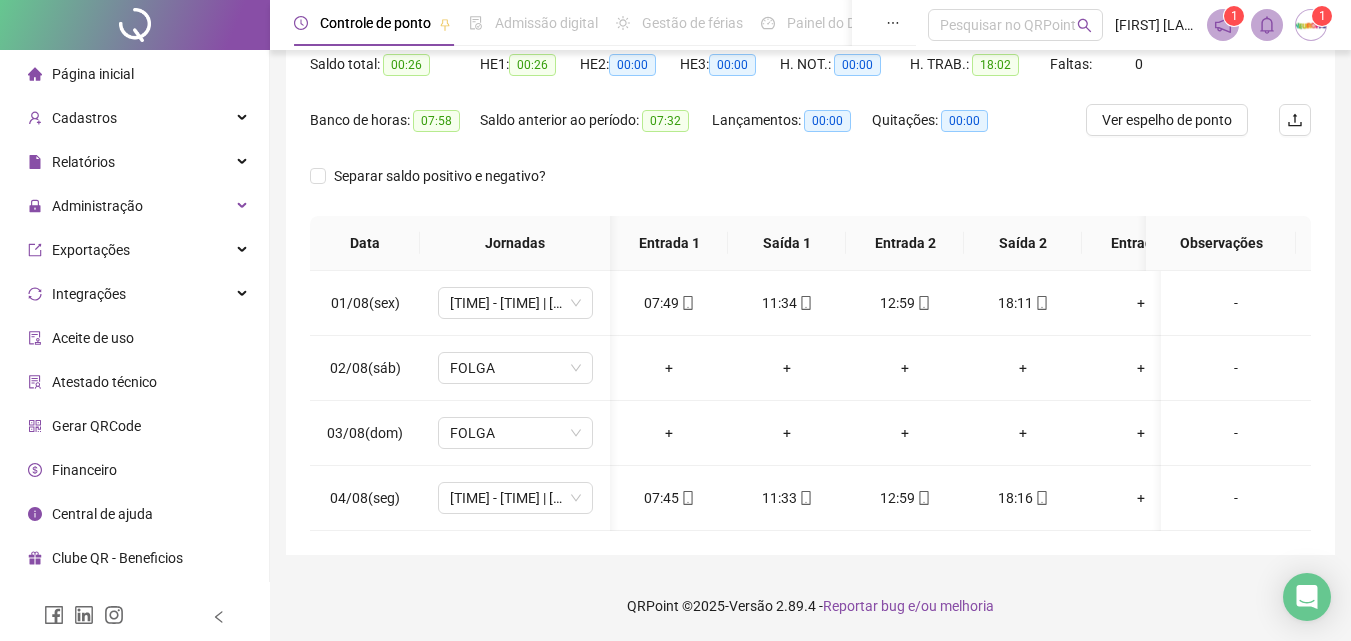 scroll, scrollTop: 0, scrollLeft: 24, axis: horizontal 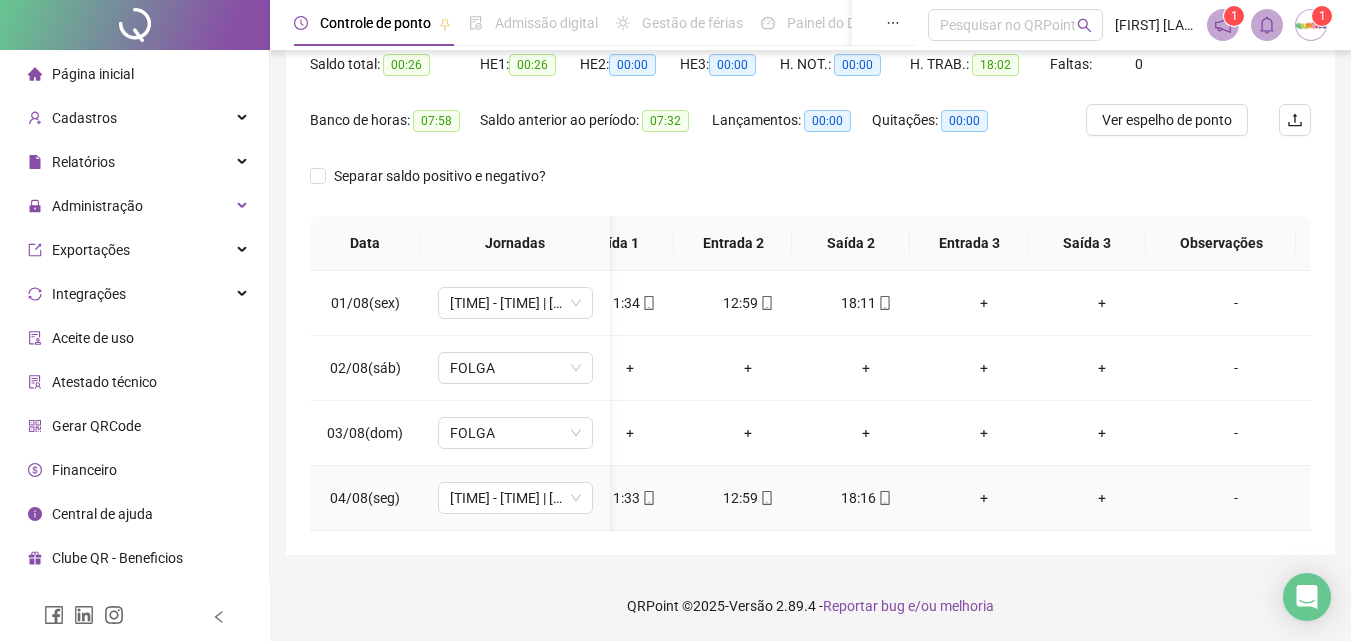 click on "18:16" at bounding box center [866, 498] 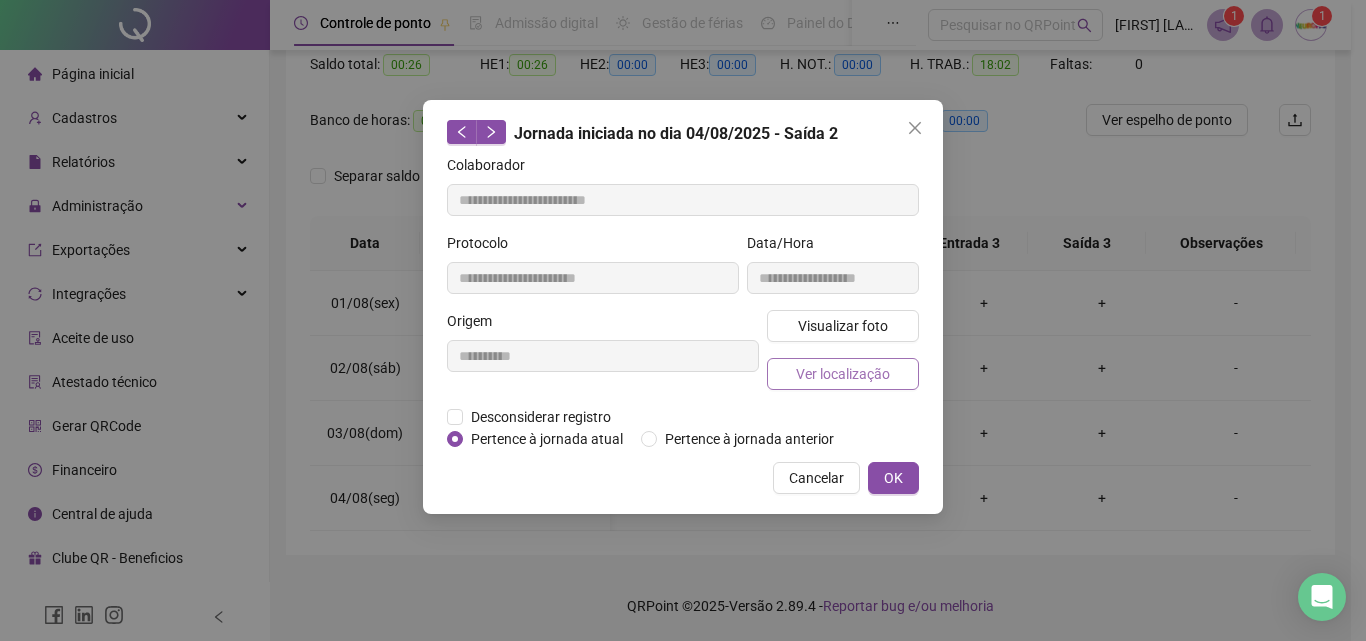 click on "Ver localização" at bounding box center (843, 374) 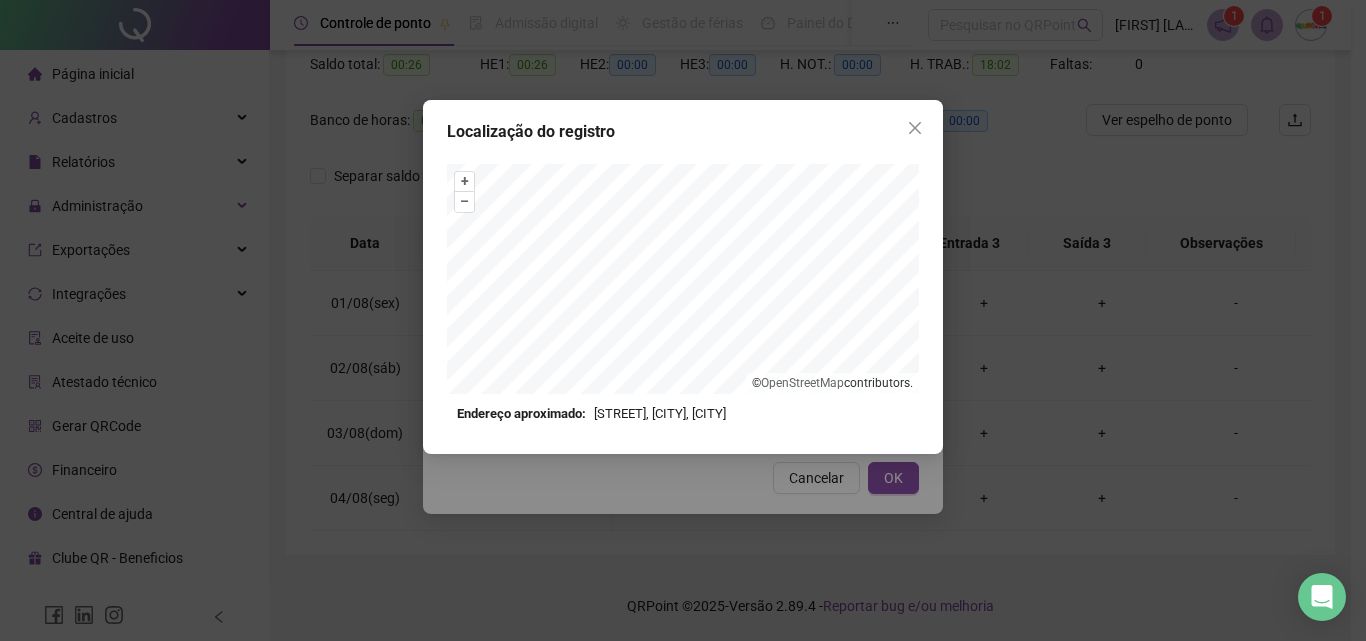 click on "Localização do registro + – ⇧ › ©  OpenStreetMap  contributors. Endereço aproximado:   [STREET], [CITY], [CITY] *OBS Os registros de ponto executados através da web utilizam uma tecnologia menos precisa para obter a geolocalização do colaborador, o que poderá resultar em localizações distintas." at bounding box center [683, 320] 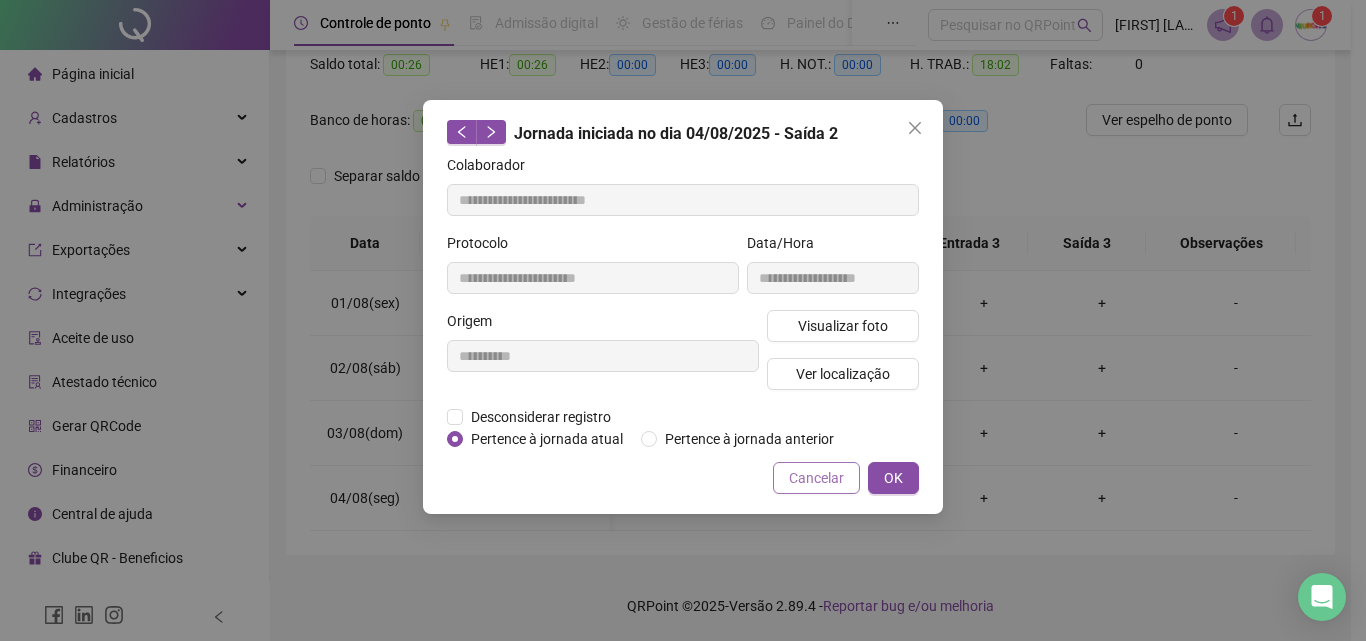click on "Cancelar" at bounding box center [816, 478] 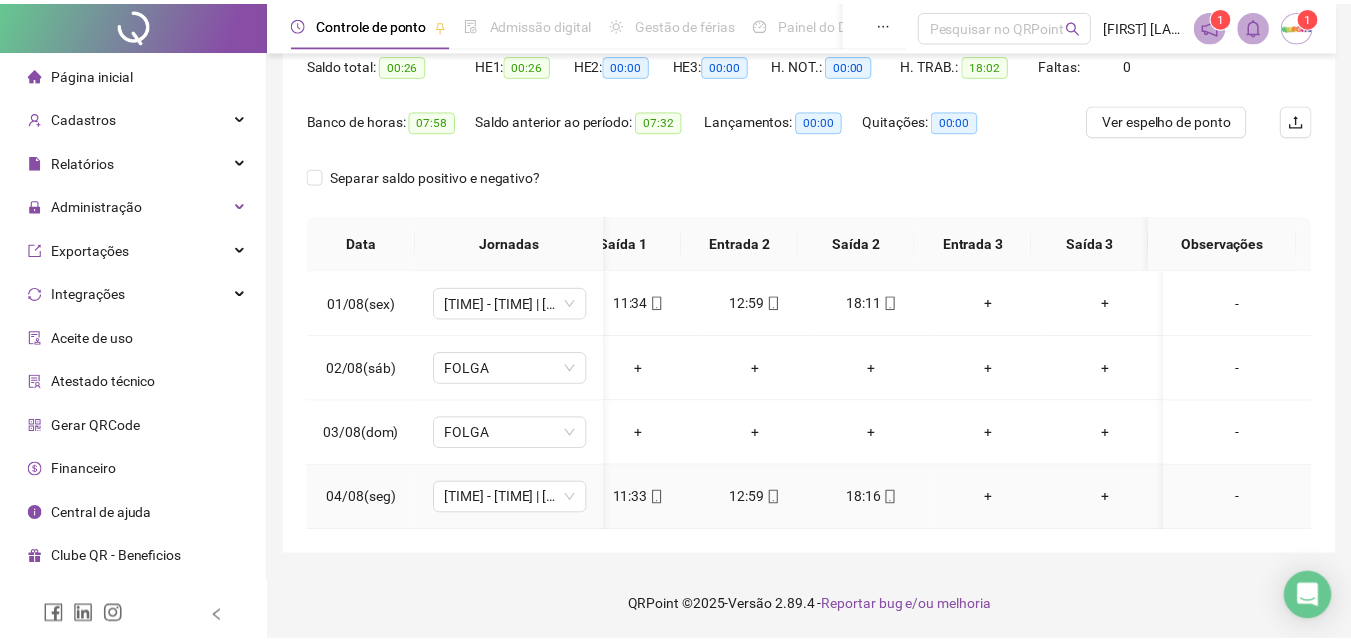 scroll, scrollTop: 0, scrollLeft: 157, axis: horizontal 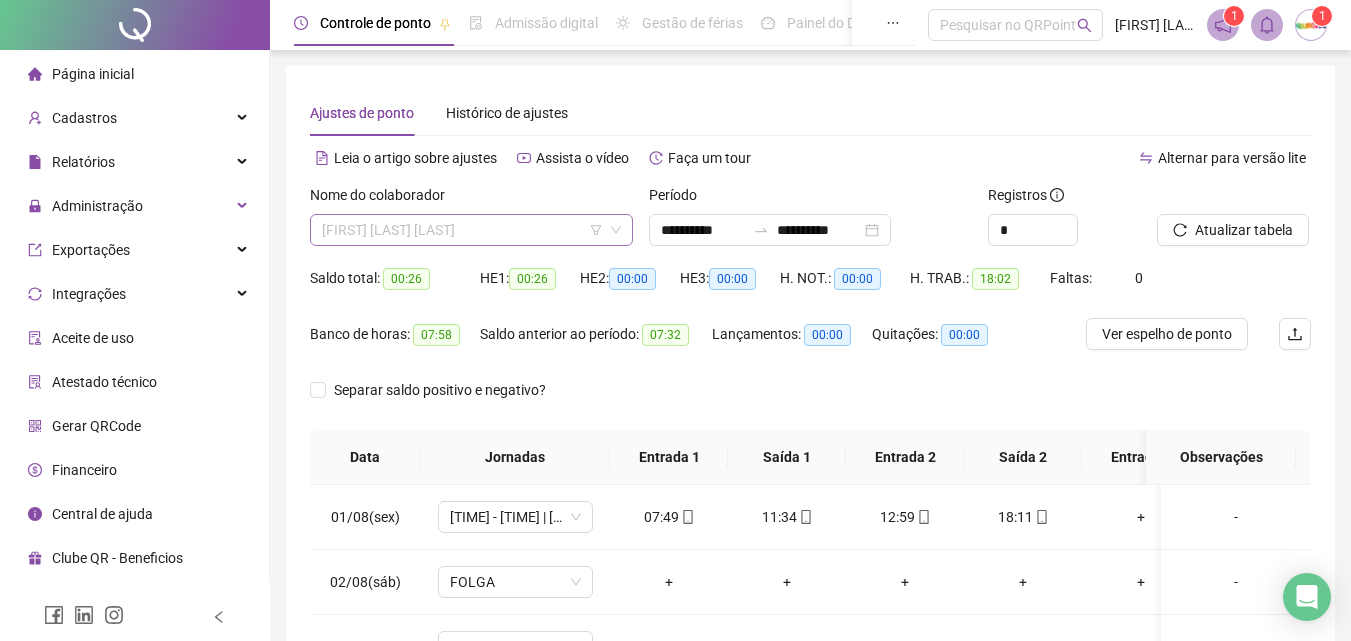 click on "[FIRST] [LAST] [LAST]" at bounding box center [471, 230] 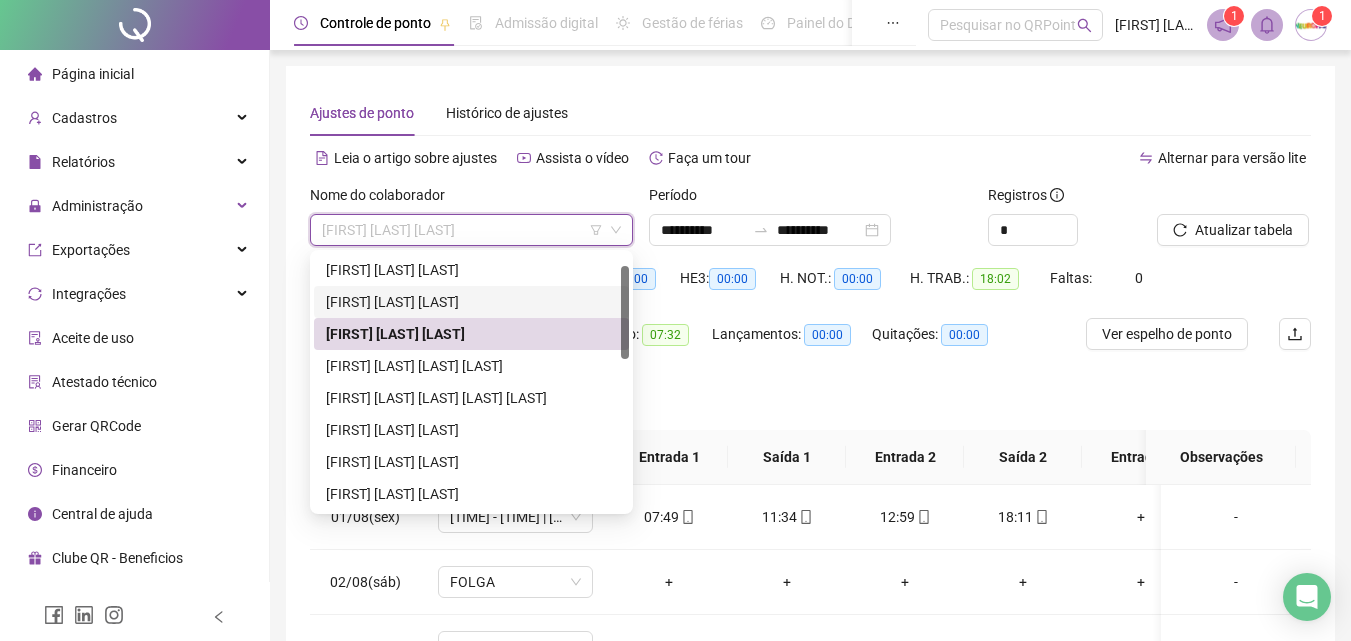 click on "[FIRST] [LAST] [LAST]" at bounding box center [471, 302] 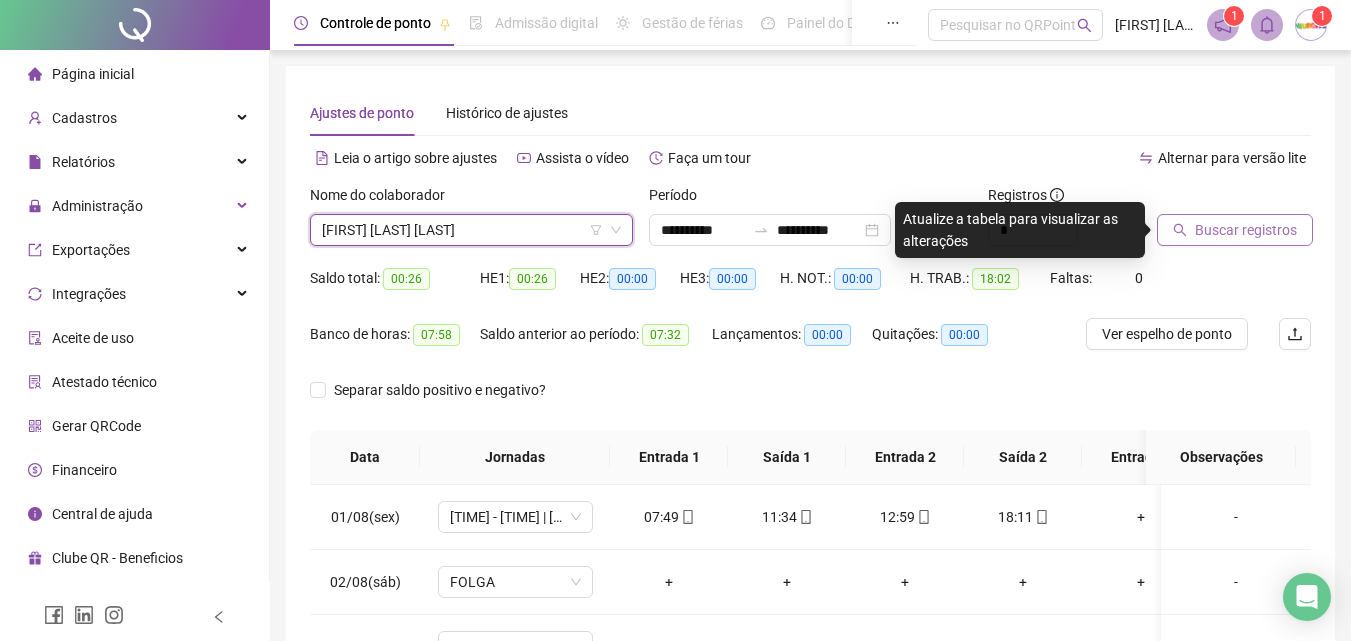 click on "Buscar registros" at bounding box center (1246, 230) 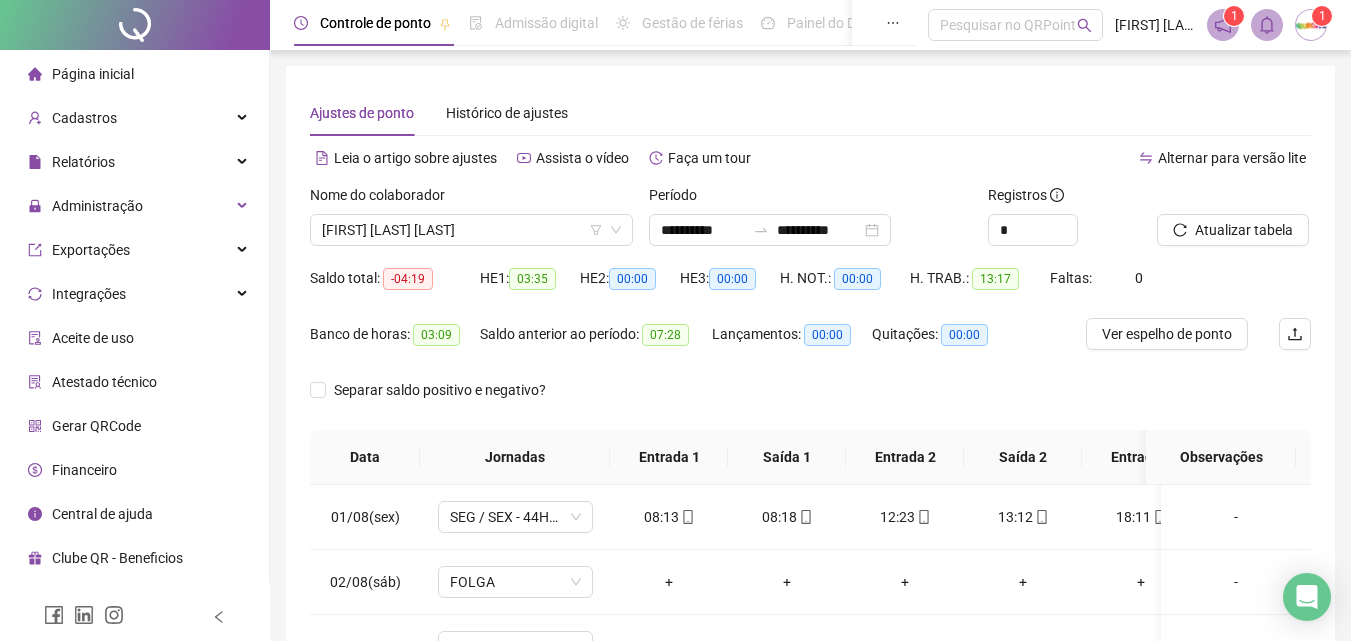 scroll, scrollTop: 229, scrollLeft: 0, axis: vertical 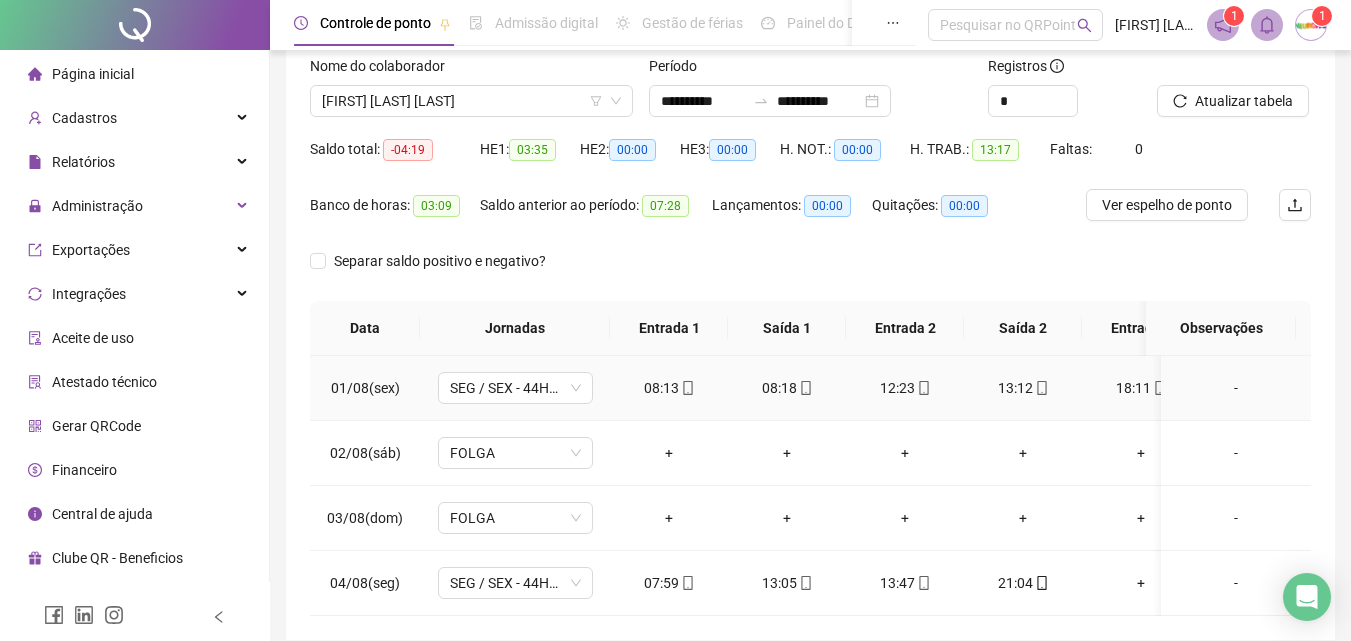 click on "08:13" at bounding box center [669, 388] 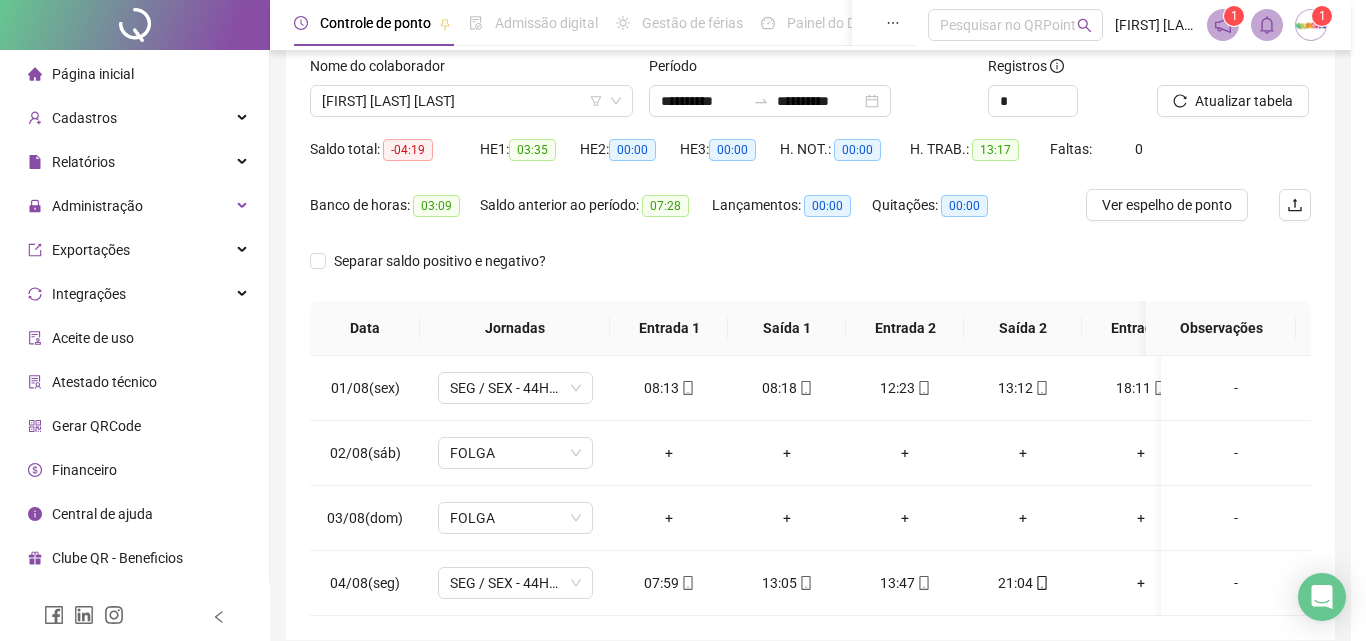 type on "**********" 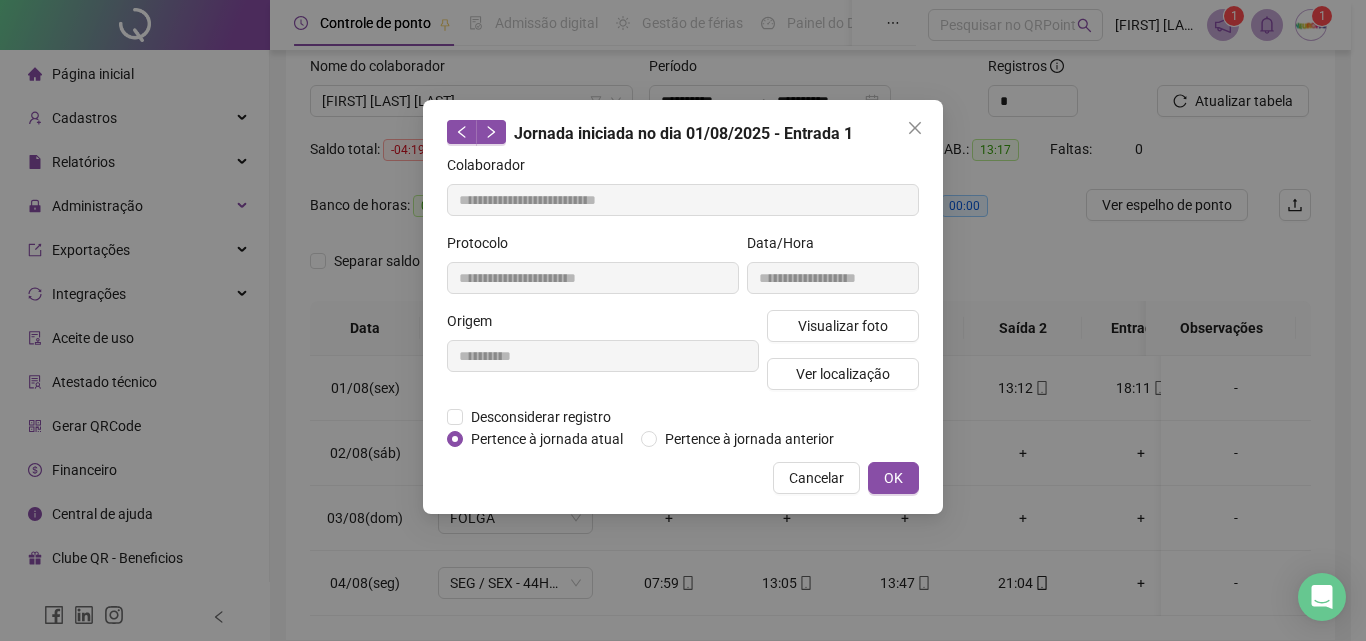 click on "**********" at bounding box center [683, 320] 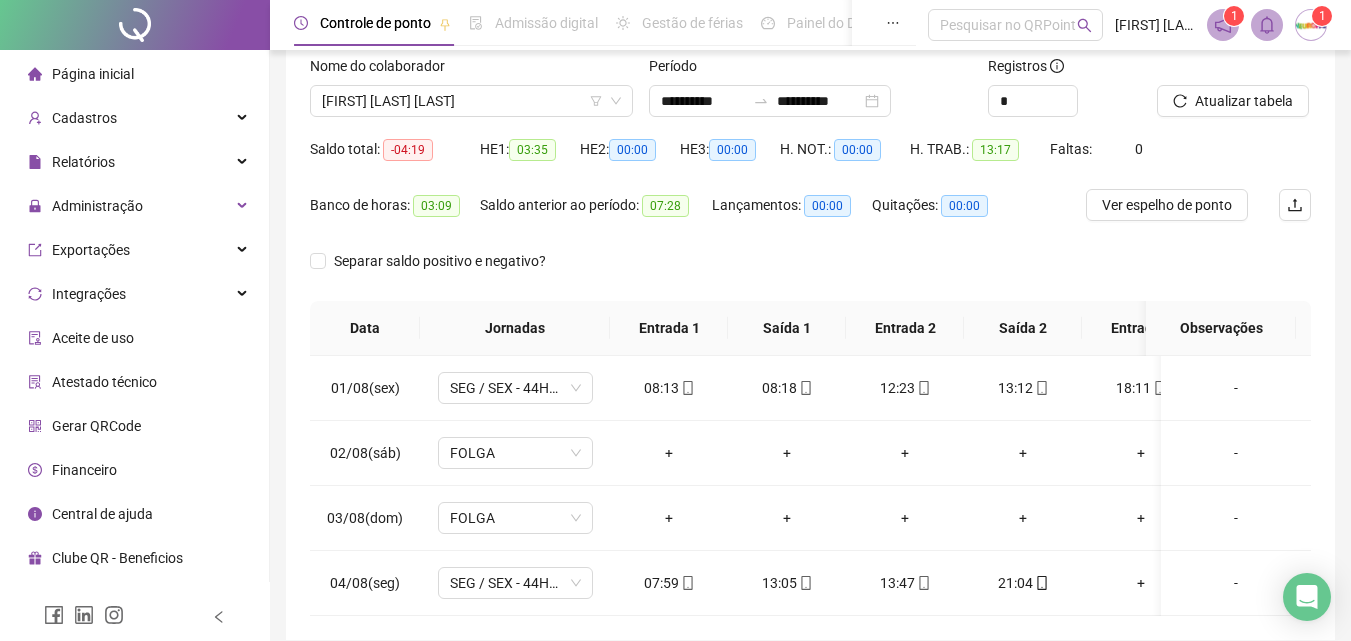 scroll, scrollTop: 0, scrollLeft: 41, axis: horizontal 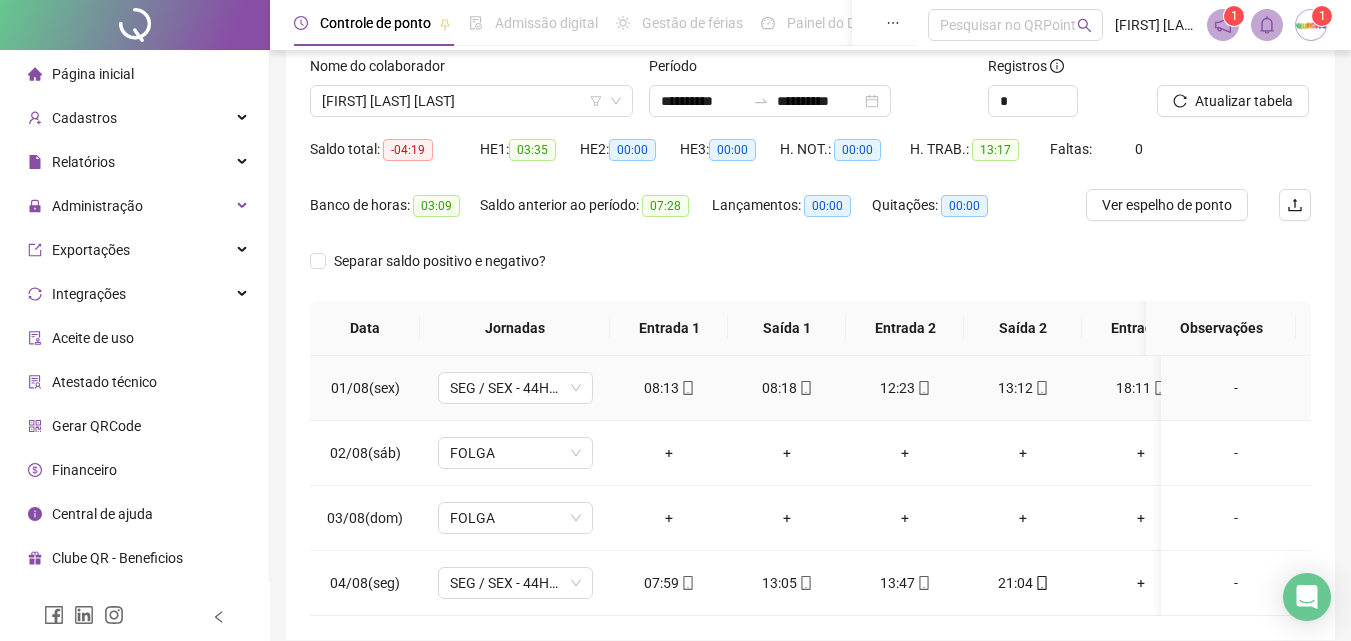click on "08:13" at bounding box center [669, 388] 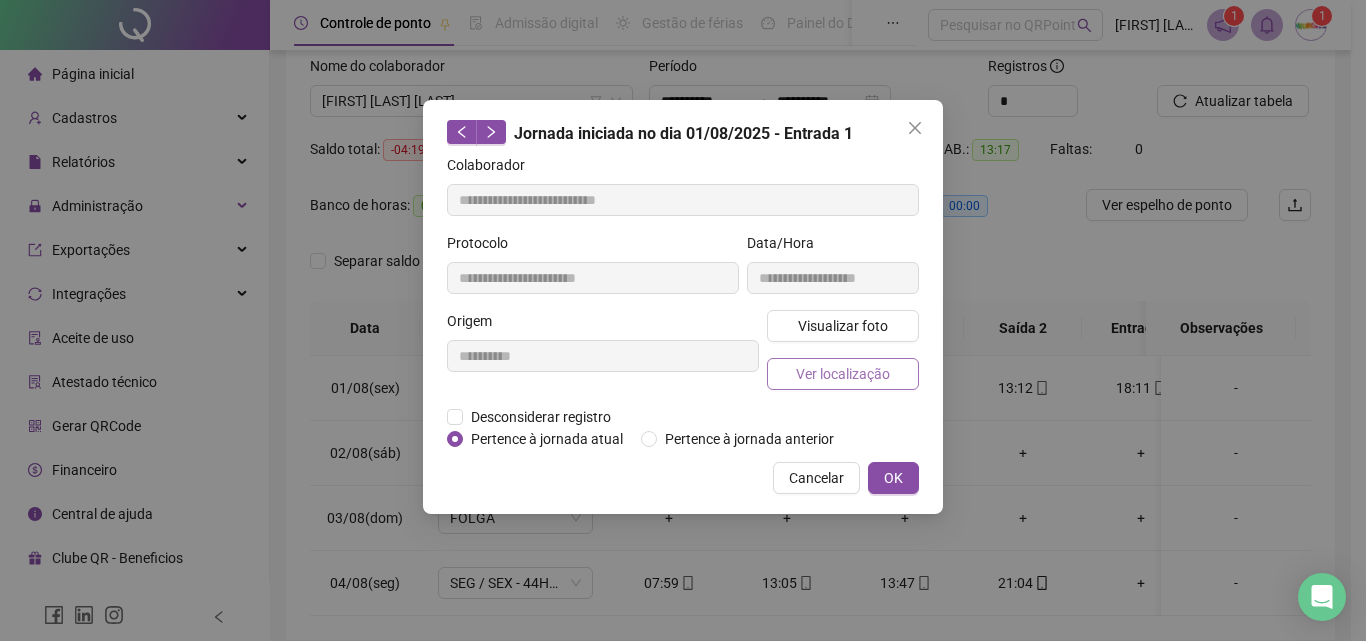 click on "Ver localização" at bounding box center [843, 374] 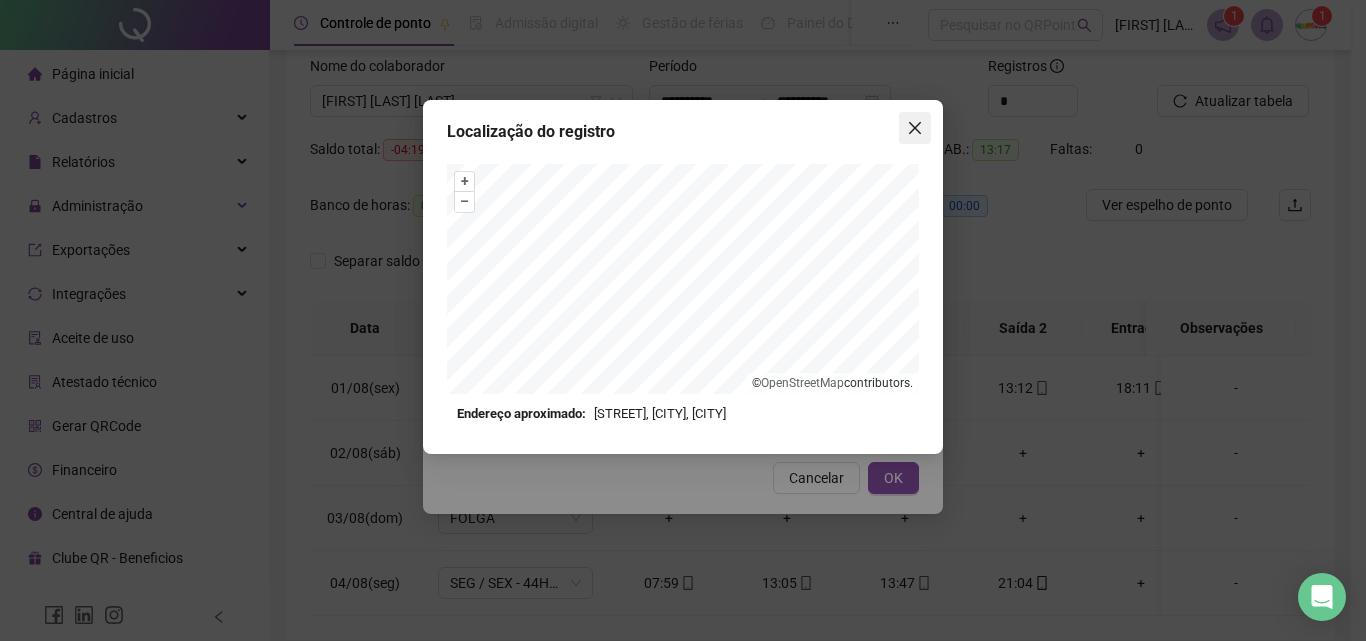 click 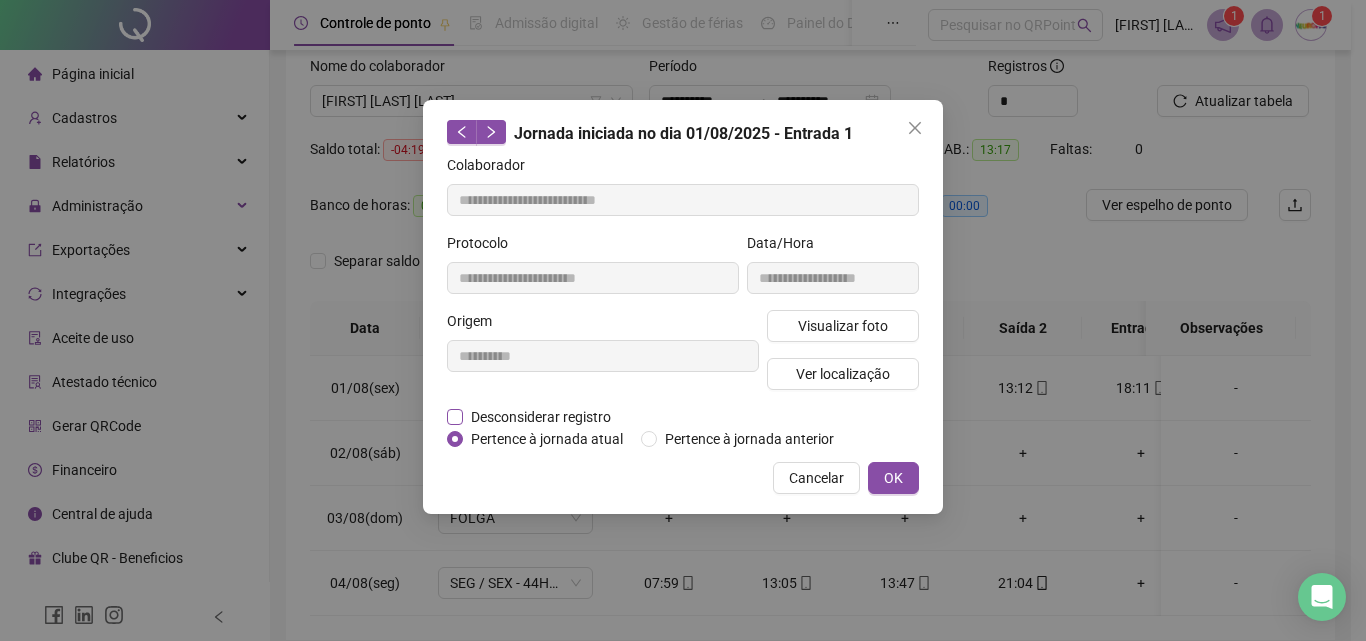 click on "Desconsiderar registro" at bounding box center (541, 417) 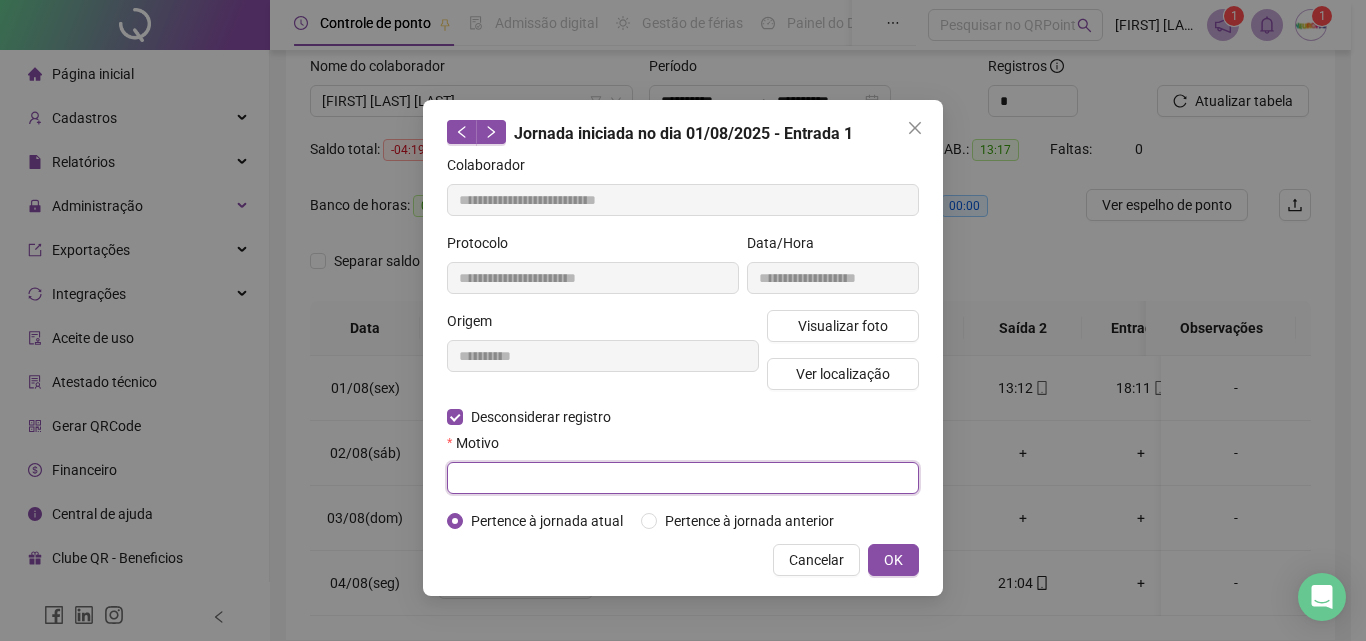 click at bounding box center (683, 478) 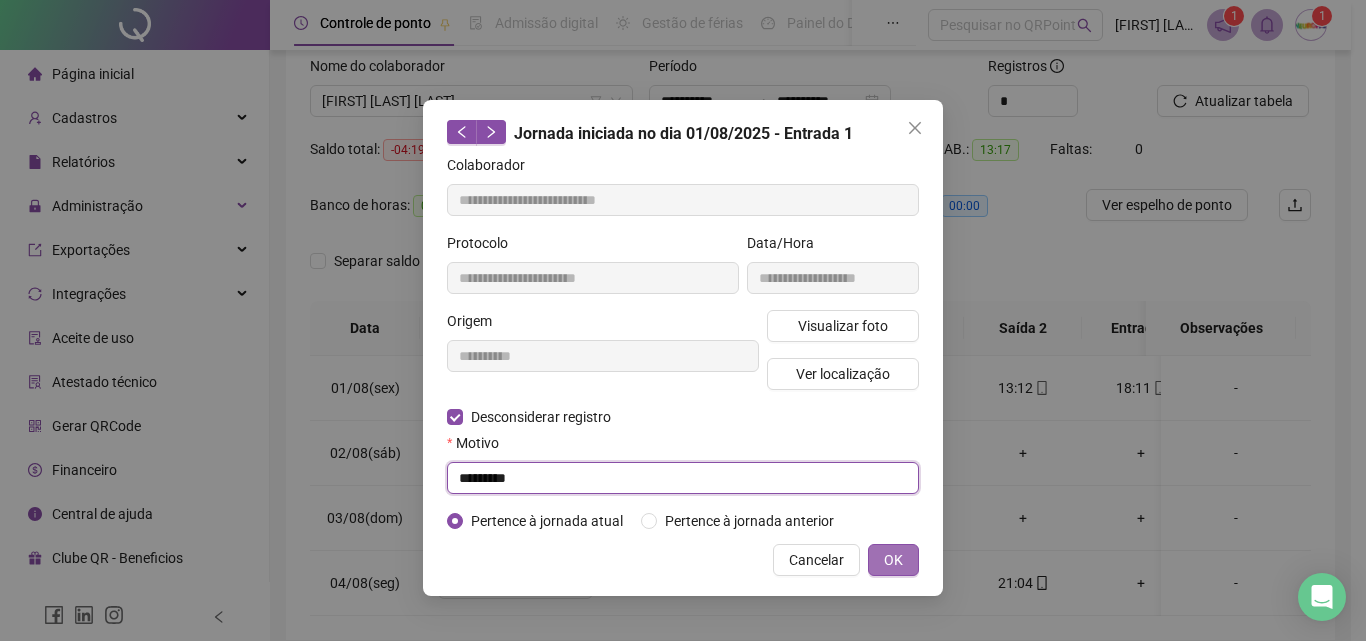 type on "*********" 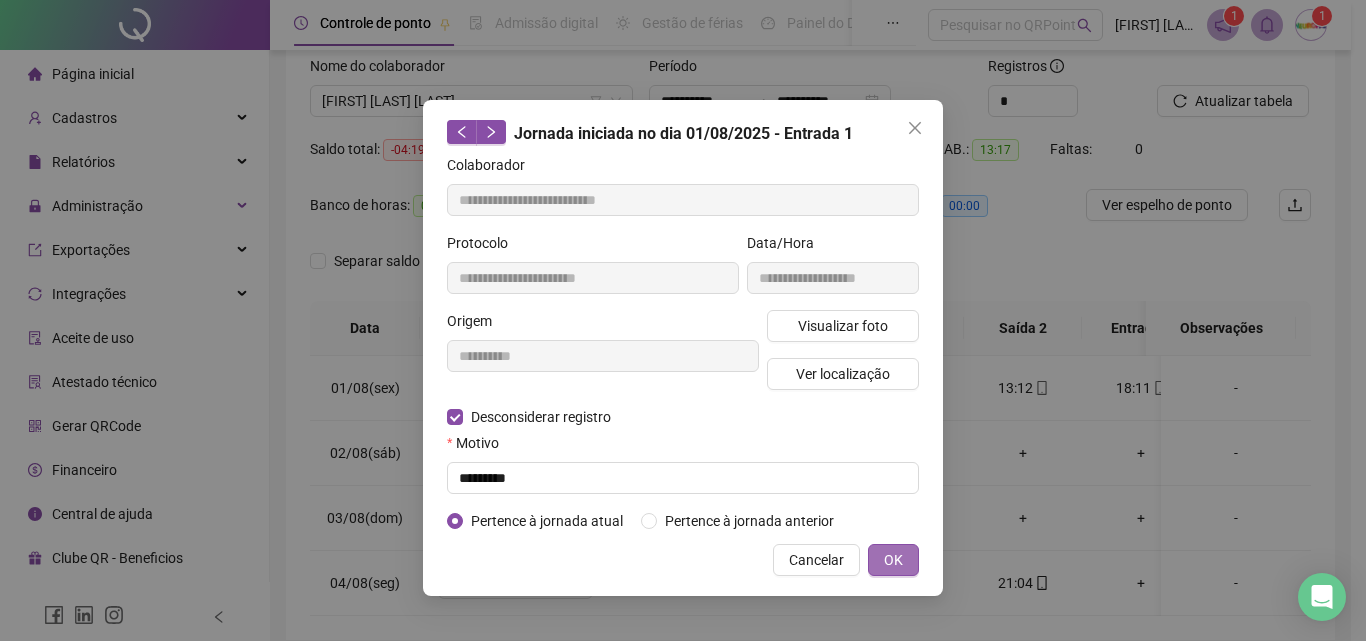 click on "OK" at bounding box center (893, 560) 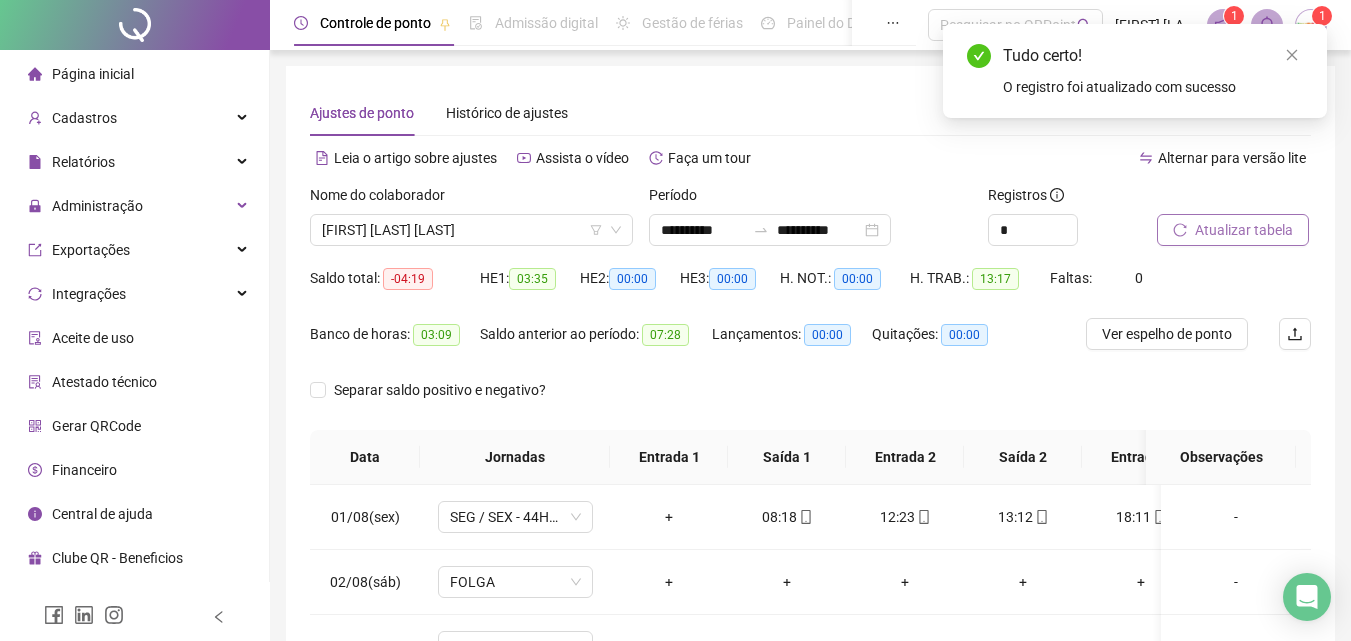 click on "Atualizar tabela" at bounding box center (1233, 230) 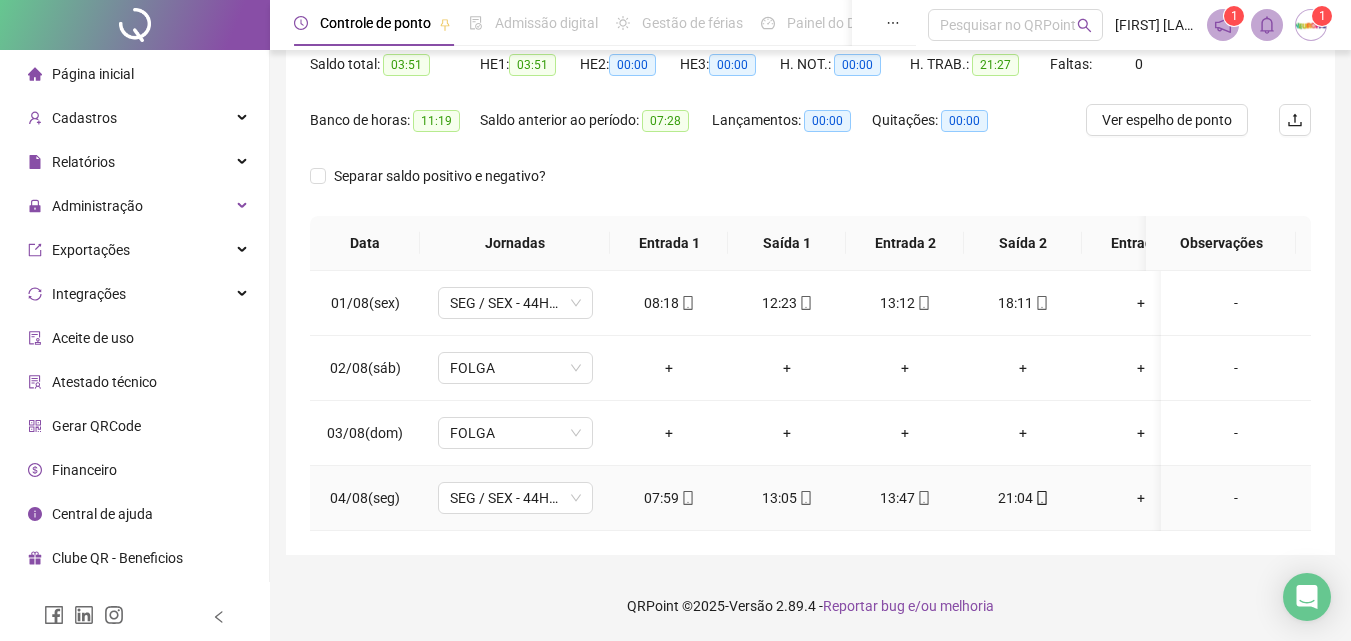 click on "21:04" at bounding box center (1023, 498) 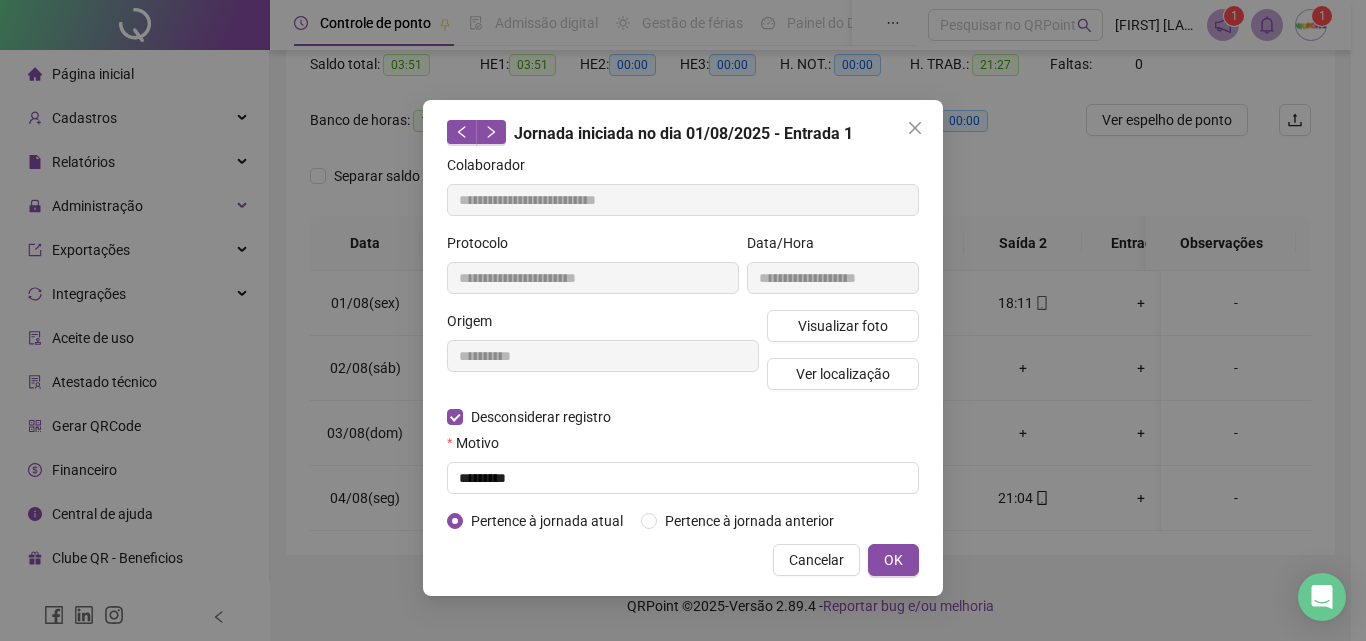 type on "**********" 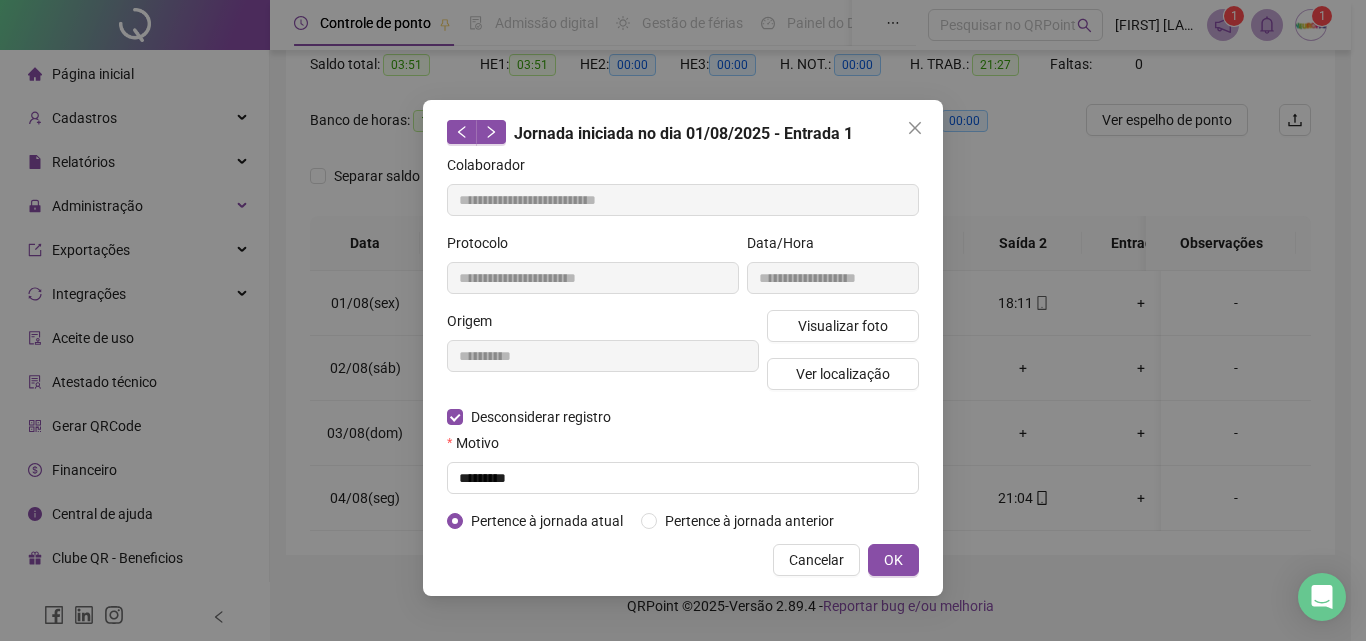 type on "**********" 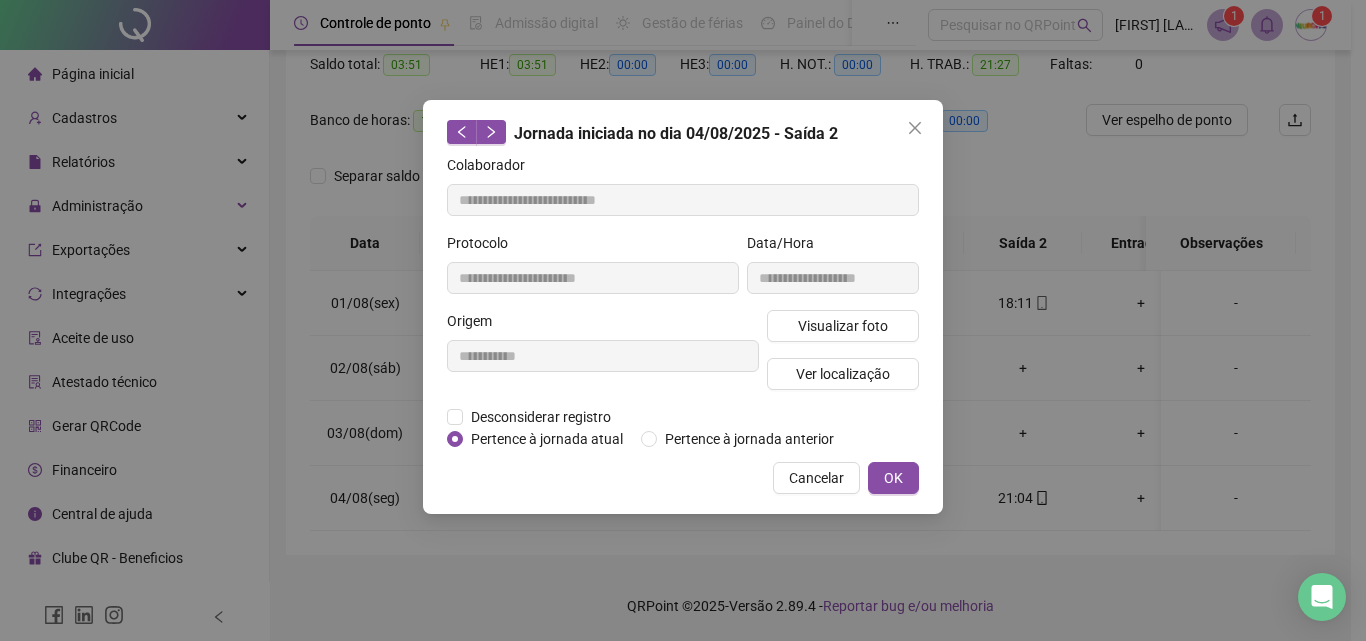 click on "**********" at bounding box center [683, 320] 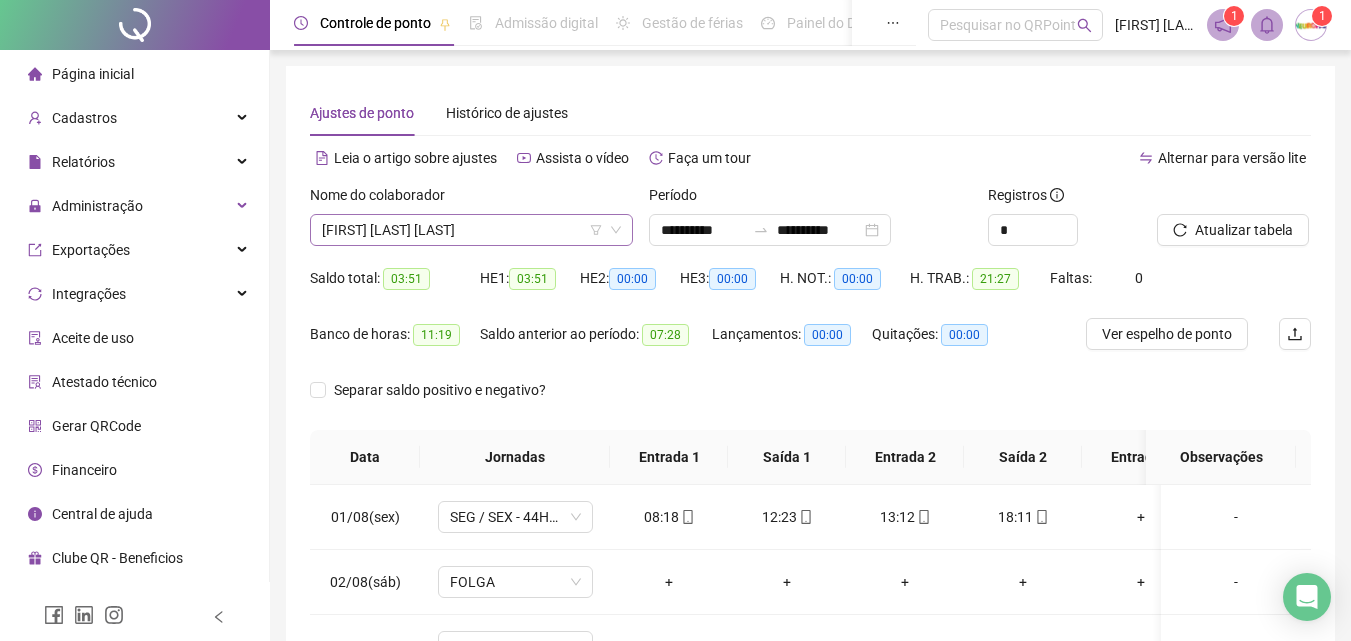 click on "[FIRST] [LAST] [LAST]" at bounding box center (471, 230) 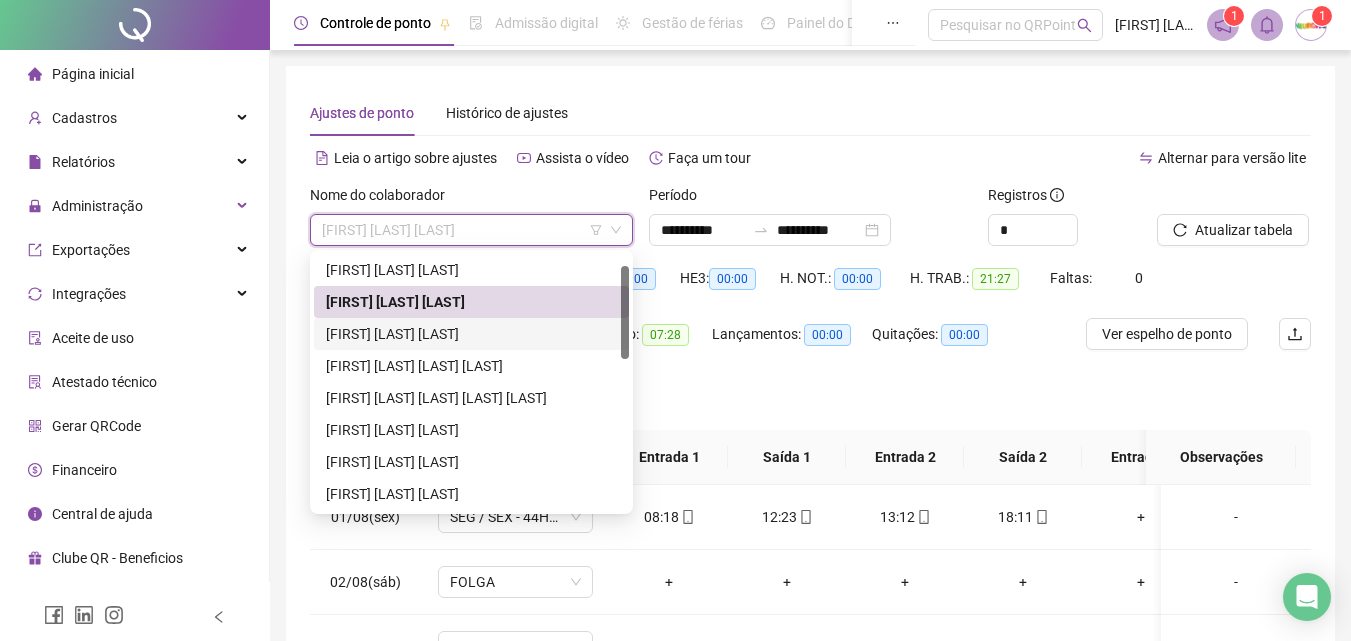 click on "[FIRST] [LAST] [LAST]" at bounding box center [471, 334] 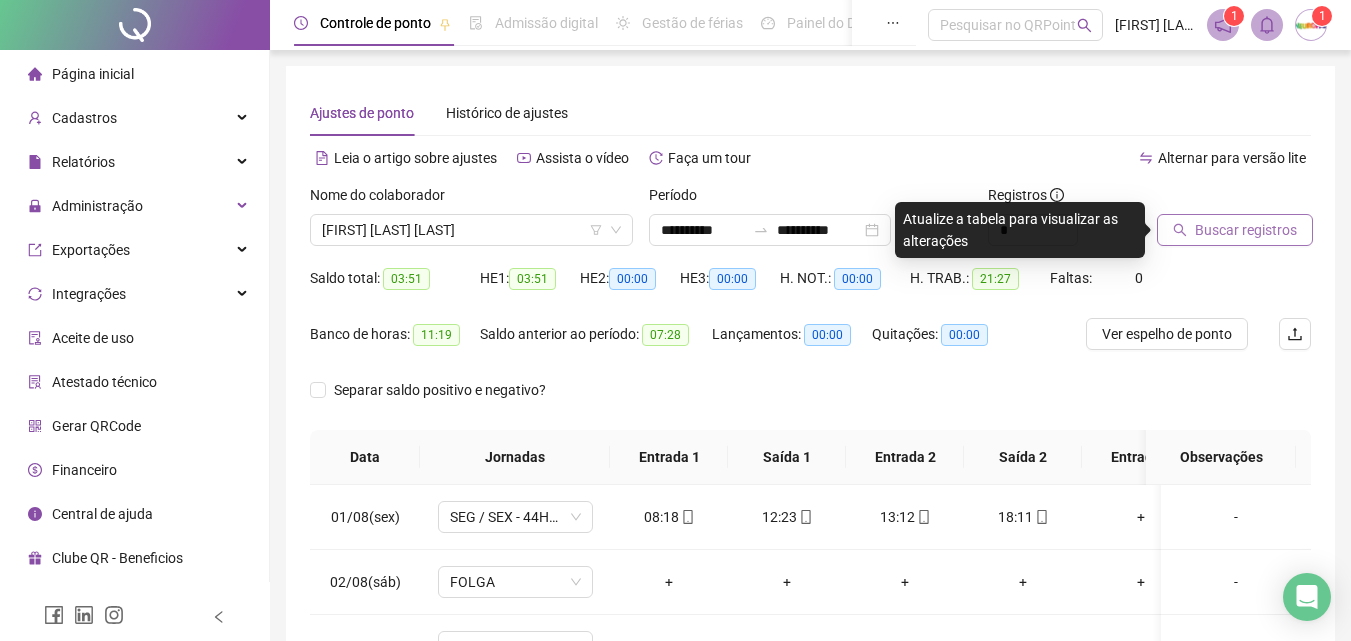 click on "Buscar registros" at bounding box center [1235, 230] 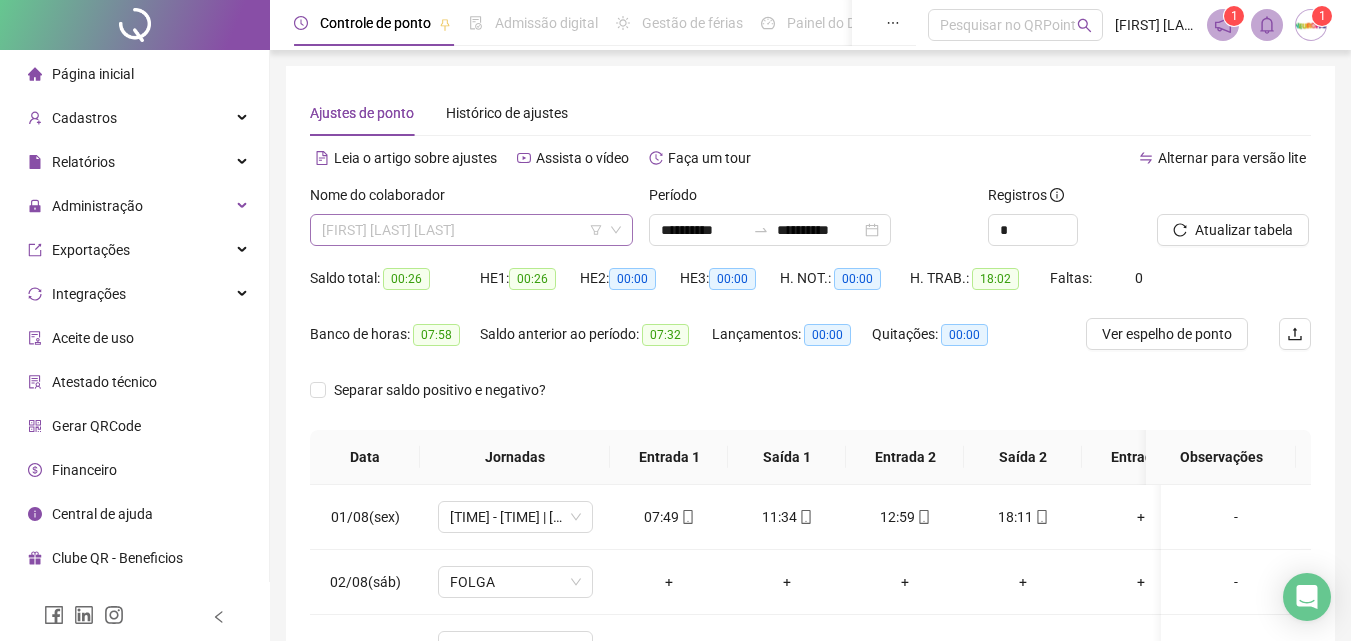 click on "[FIRST] [LAST] [LAST]" at bounding box center [471, 230] 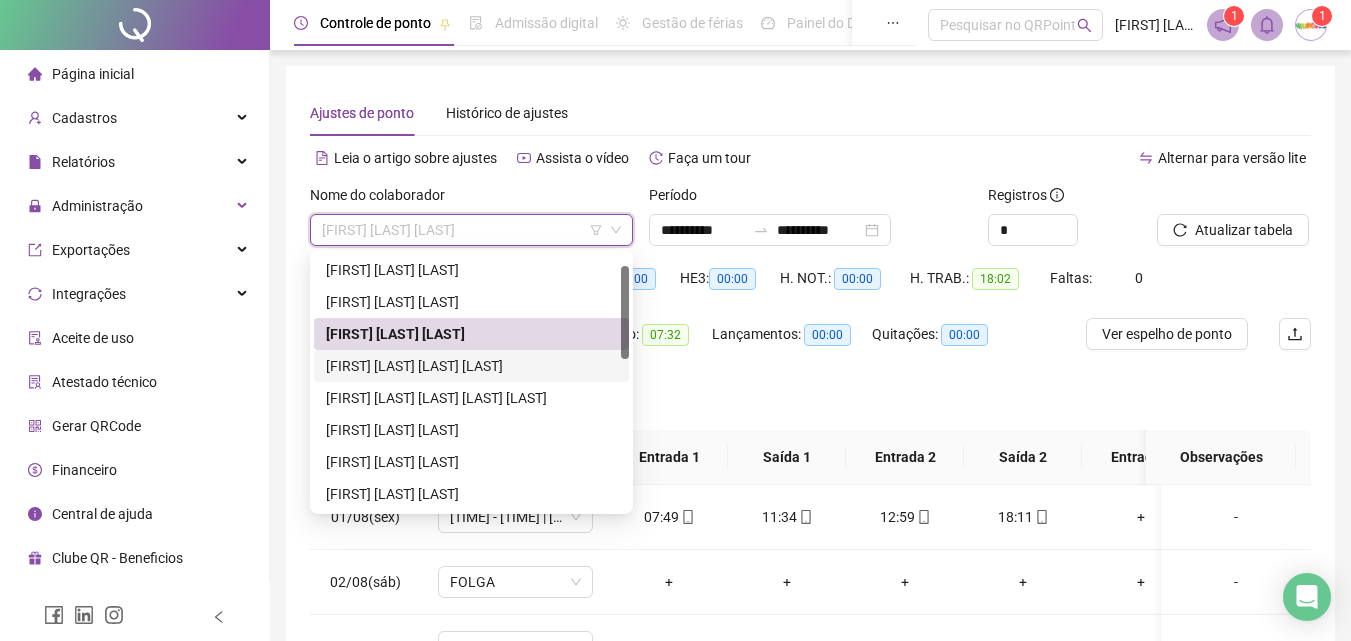 click on "[FIRST] [LAST] [LAST] [LAST]" at bounding box center (471, 366) 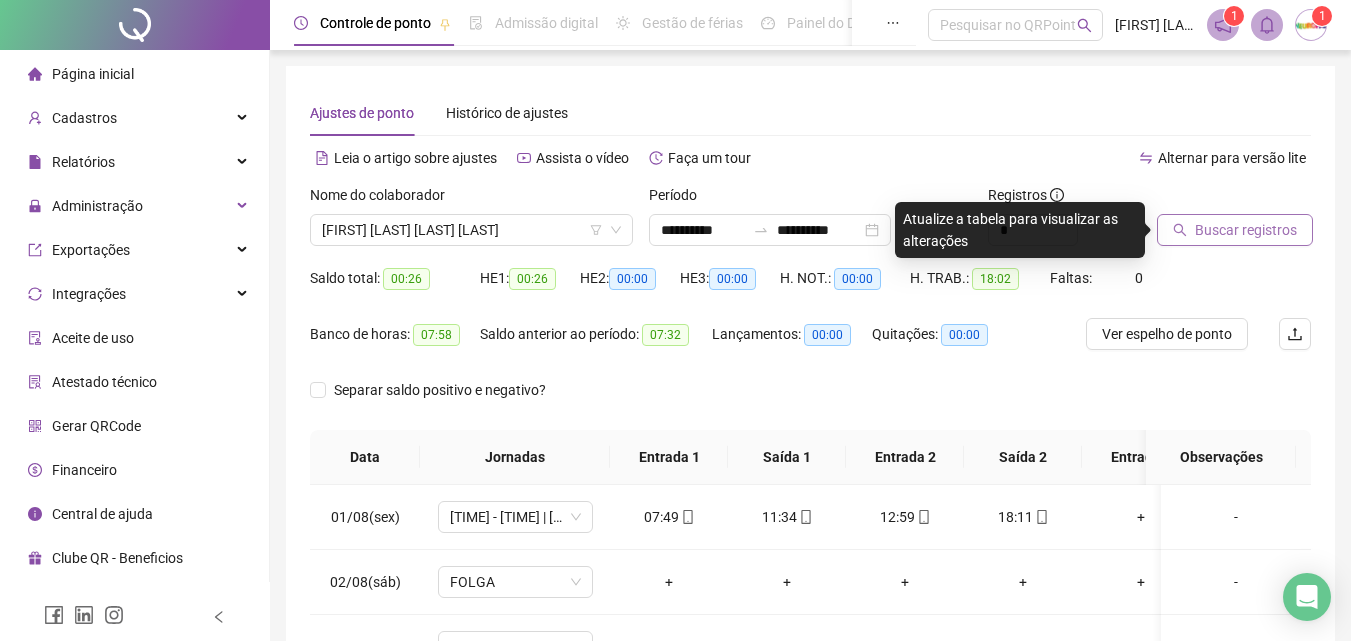 click on "Buscar registros" at bounding box center (1246, 230) 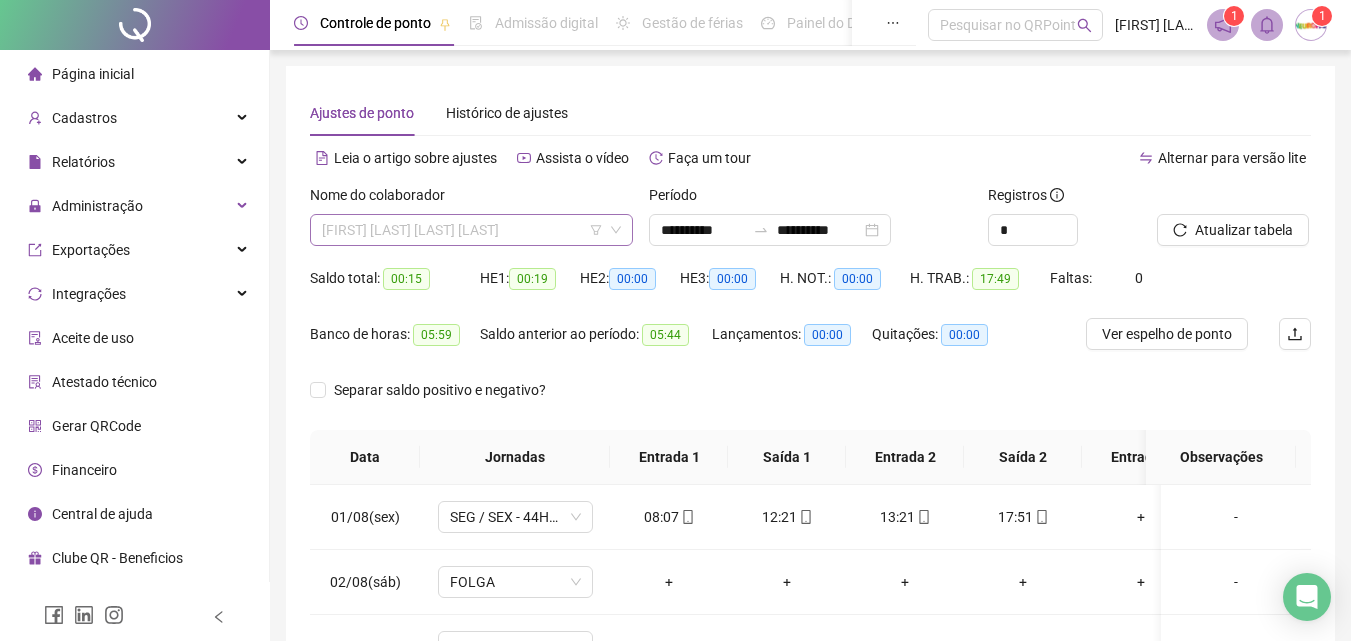click on "[FIRST] [LAST] [LAST] [LAST]" at bounding box center (471, 230) 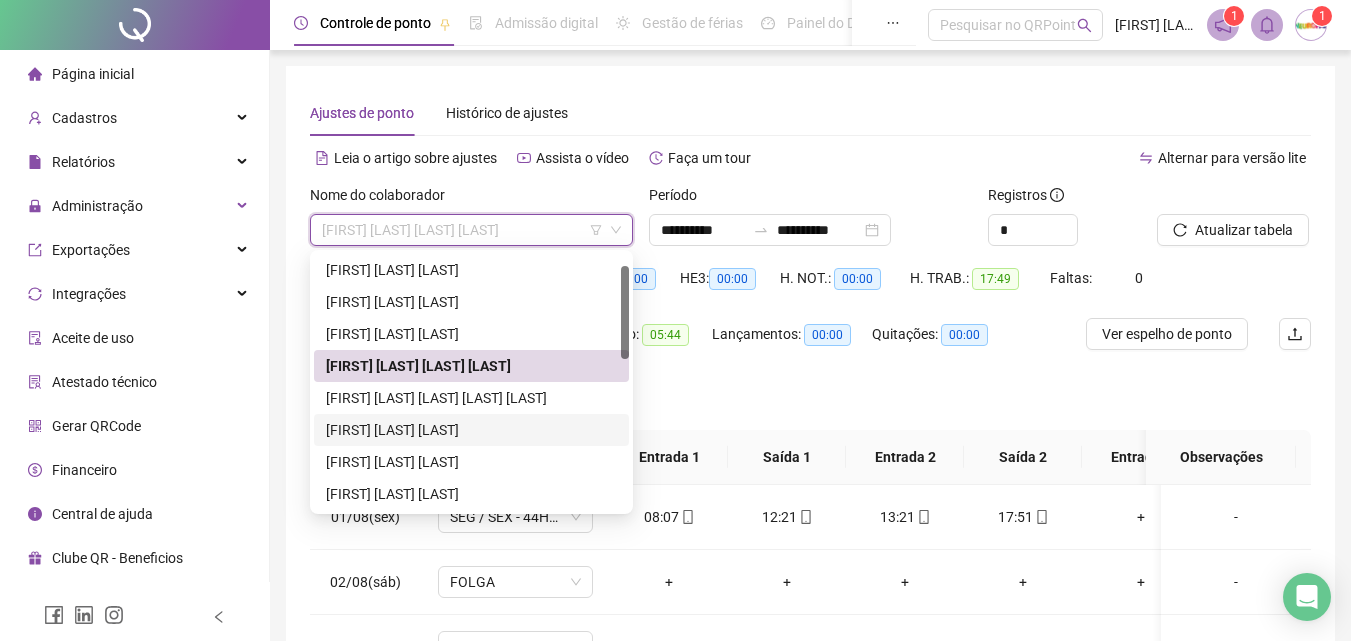 click on "[FIRST] [LAST] [LAST]" at bounding box center (471, 430) 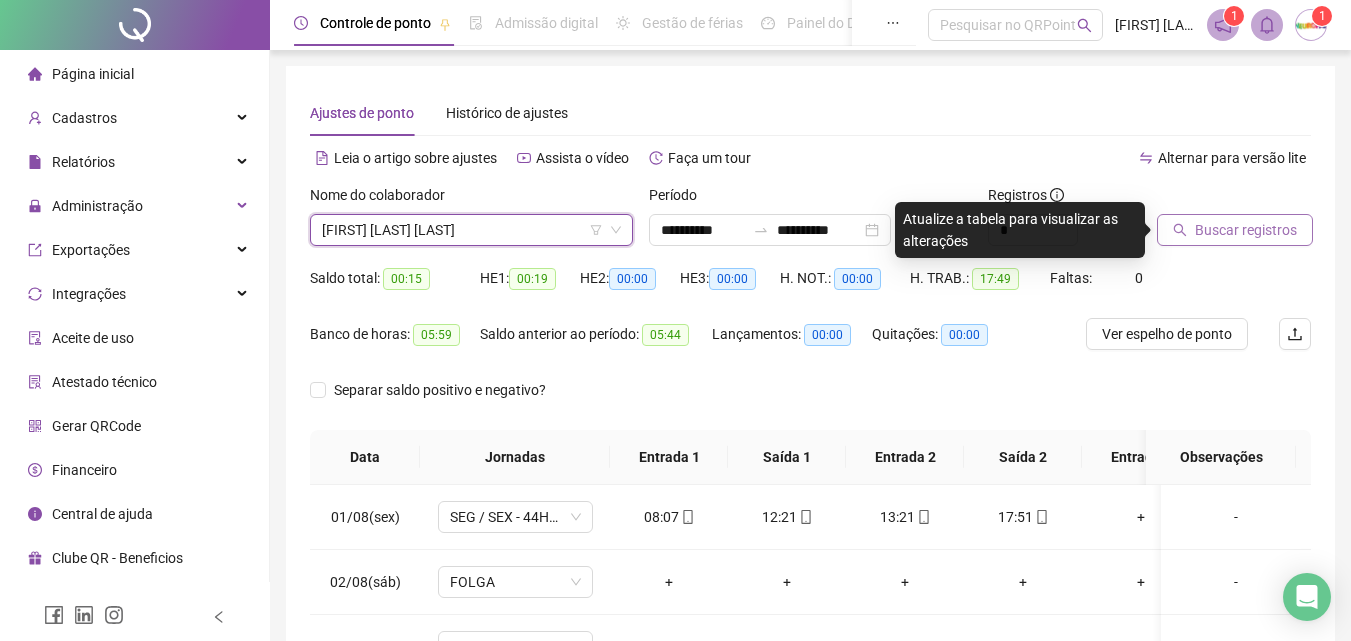 click on "Buscar registros" at bounding box center (1235, 230) 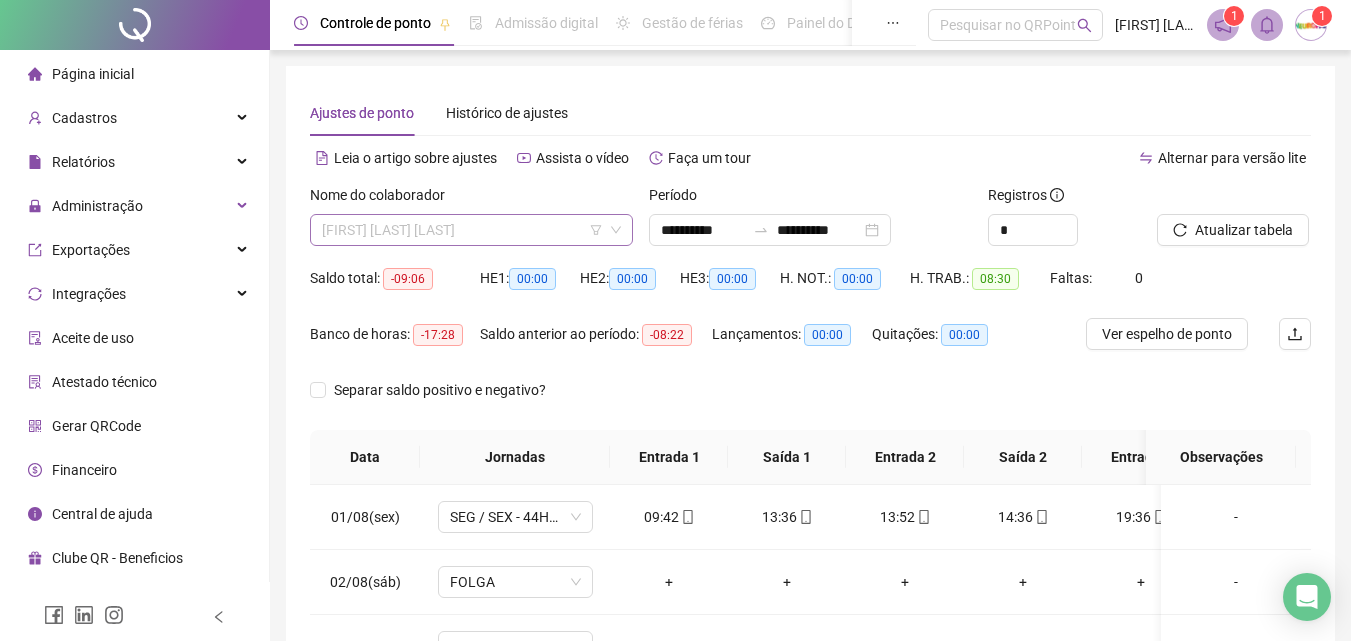 click on "[FIRST] [LAST] [LAST]" at bounding box center (471, 230) 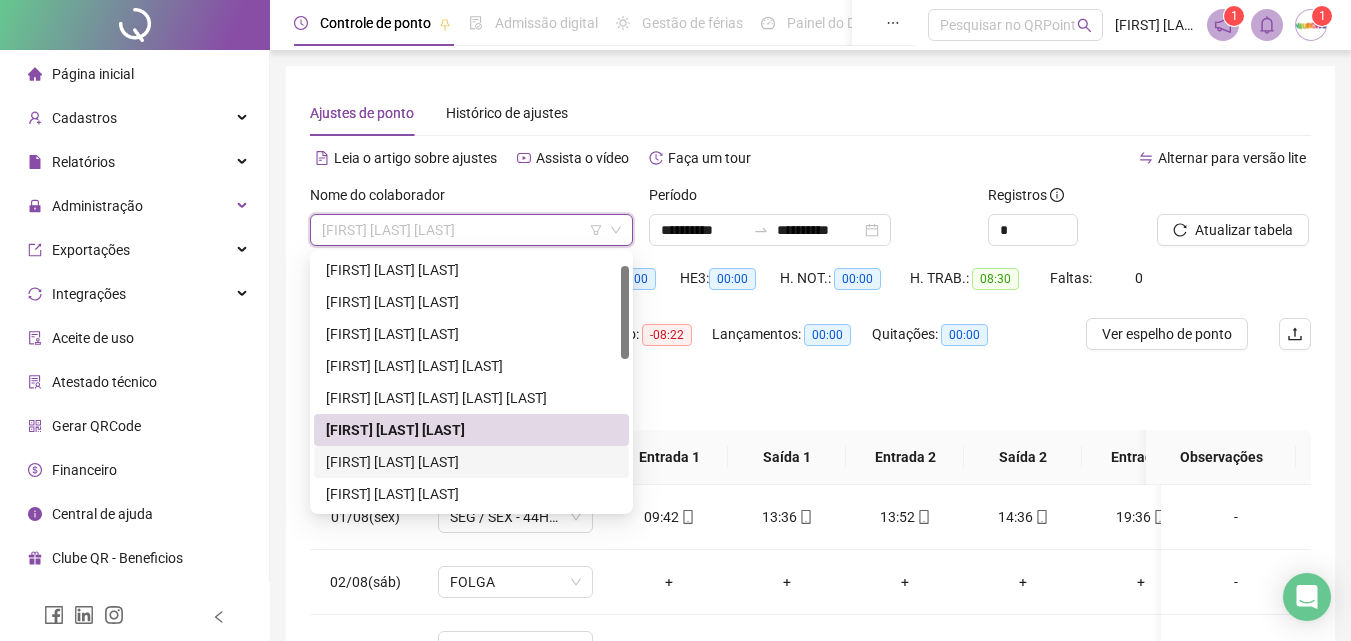click on "[FIRST] [LAST] [LAST]" at bounding box center (471, 462) 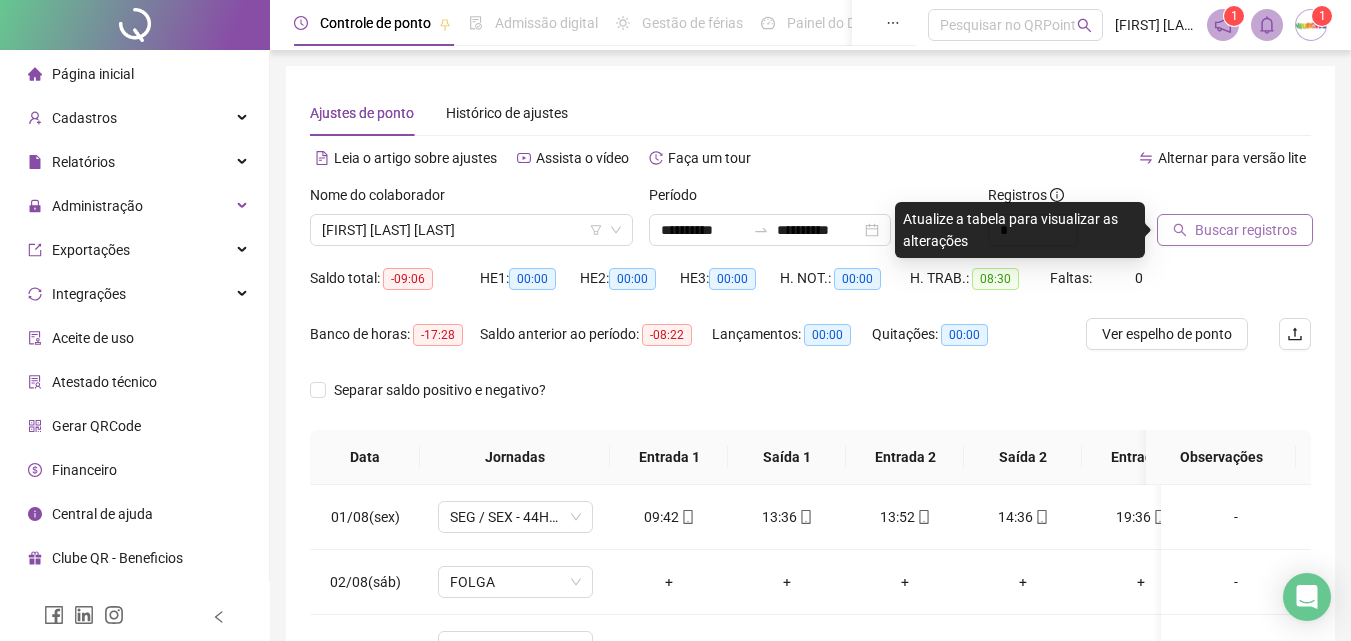 click on "Buscar registros" at bounding box center (1246, 230) 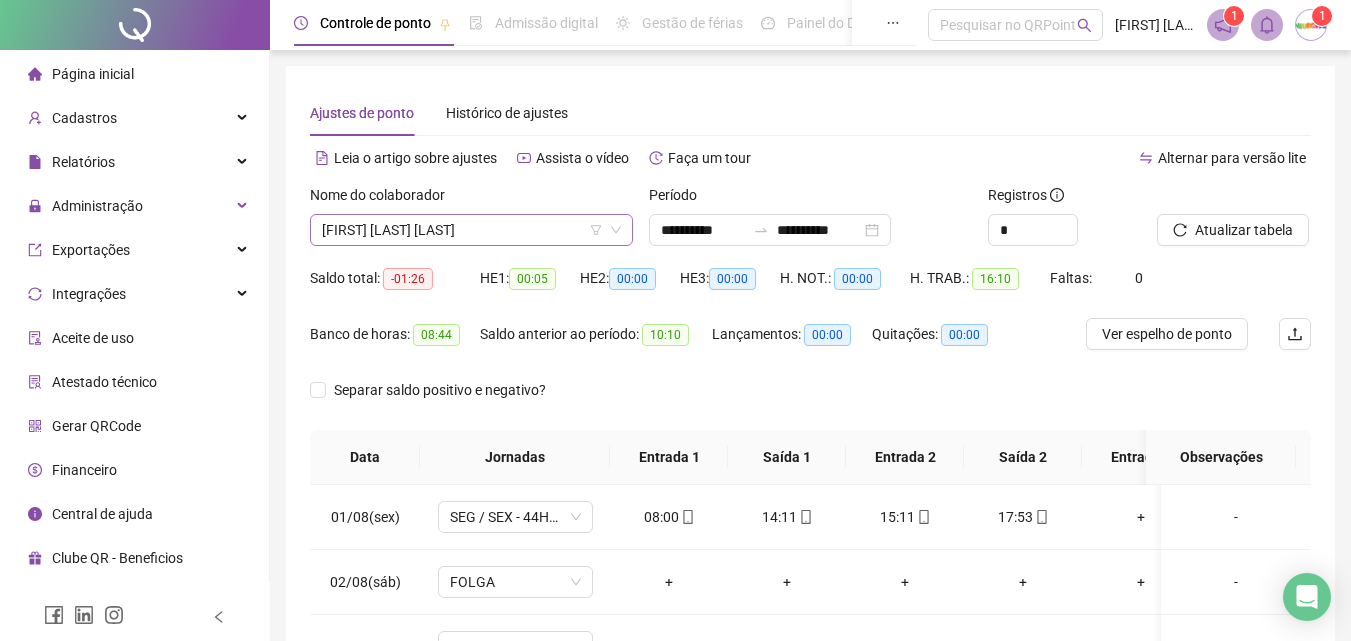 click on "[FIRST] [LAST] [LAST]" at bounding box center (471, 230) 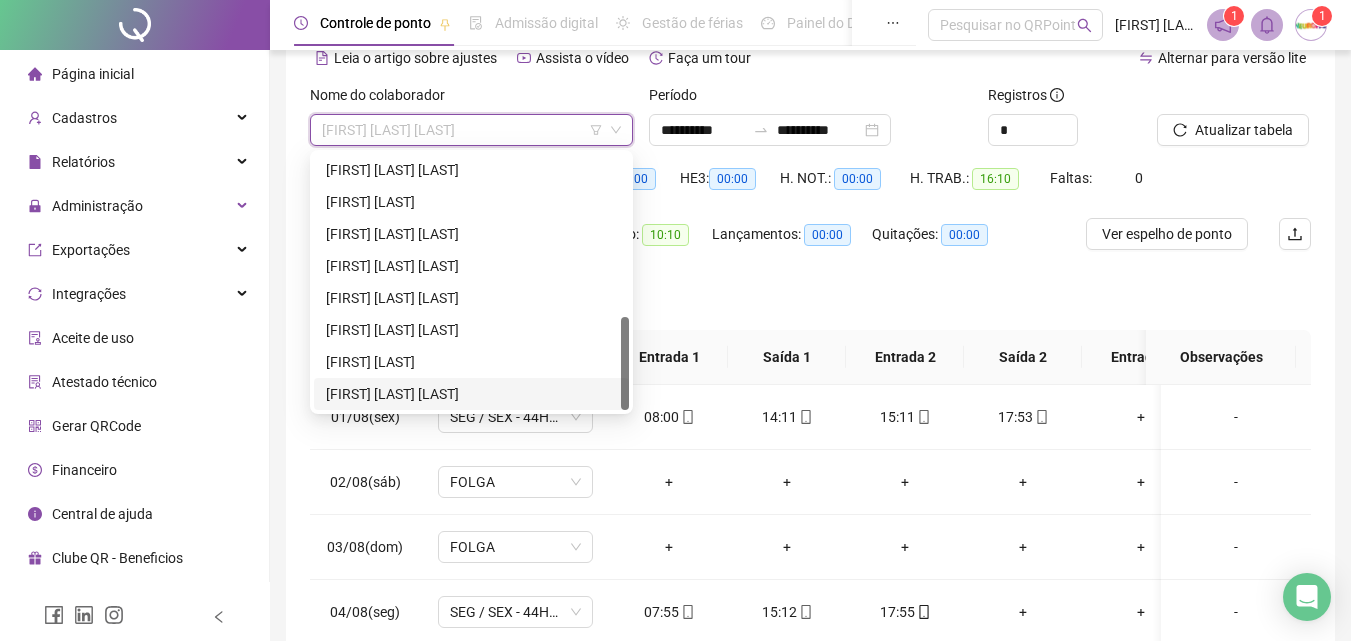 click on "[FIRST] [LAST] [LAST]" at bounding box center (471, 394) 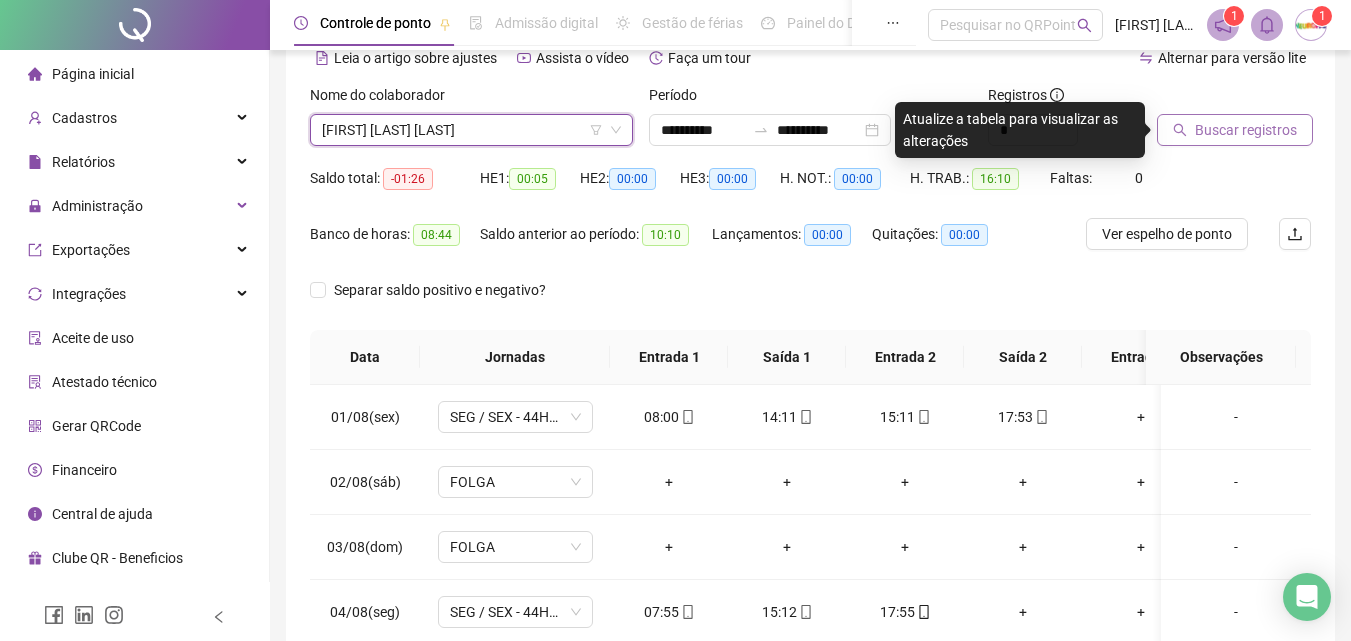 click on "Buscar registros" at bounding box center (1235, 130) 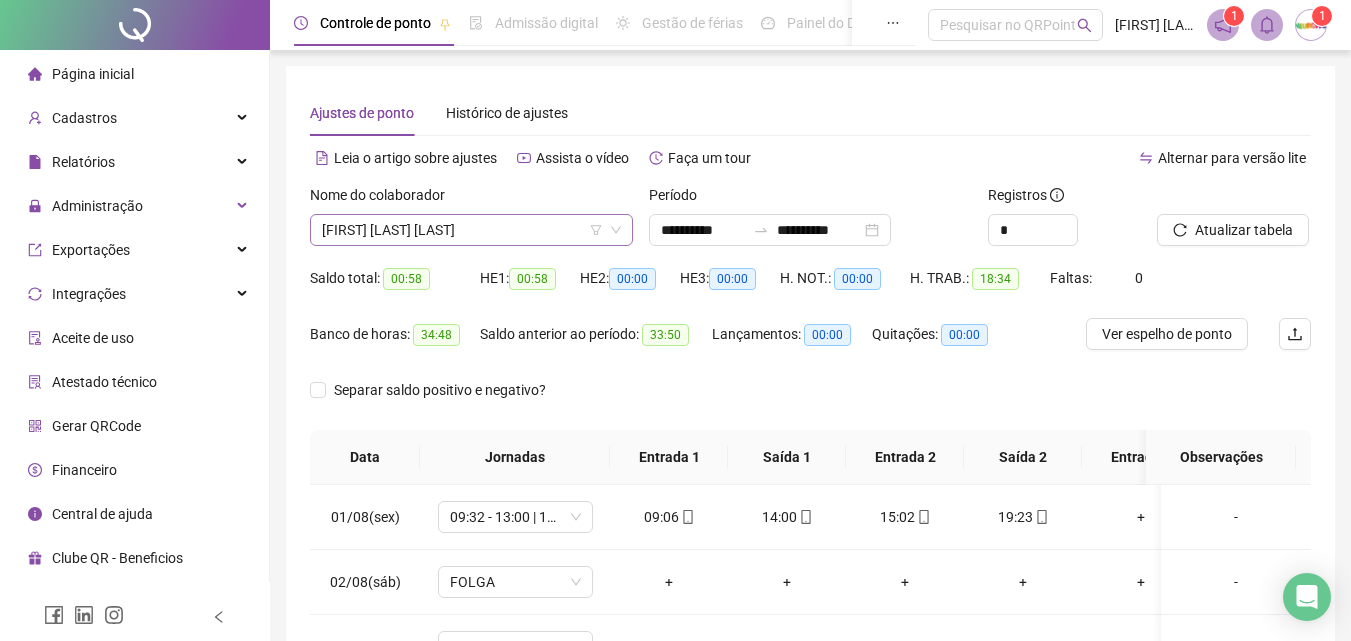 click on "[FIRST] [LAST] [LAST]" at bounding box center [471, 230] 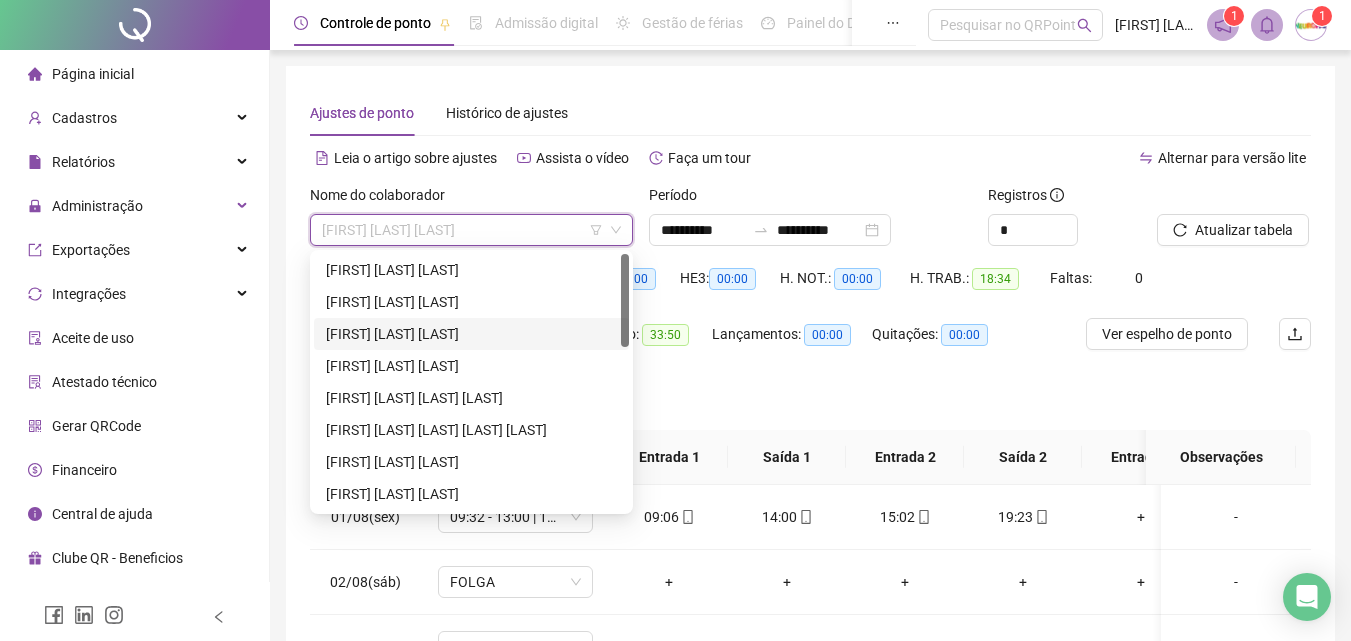 click on "[FIRST] [LAST] [LAST]" at bounding box center (471, 334) 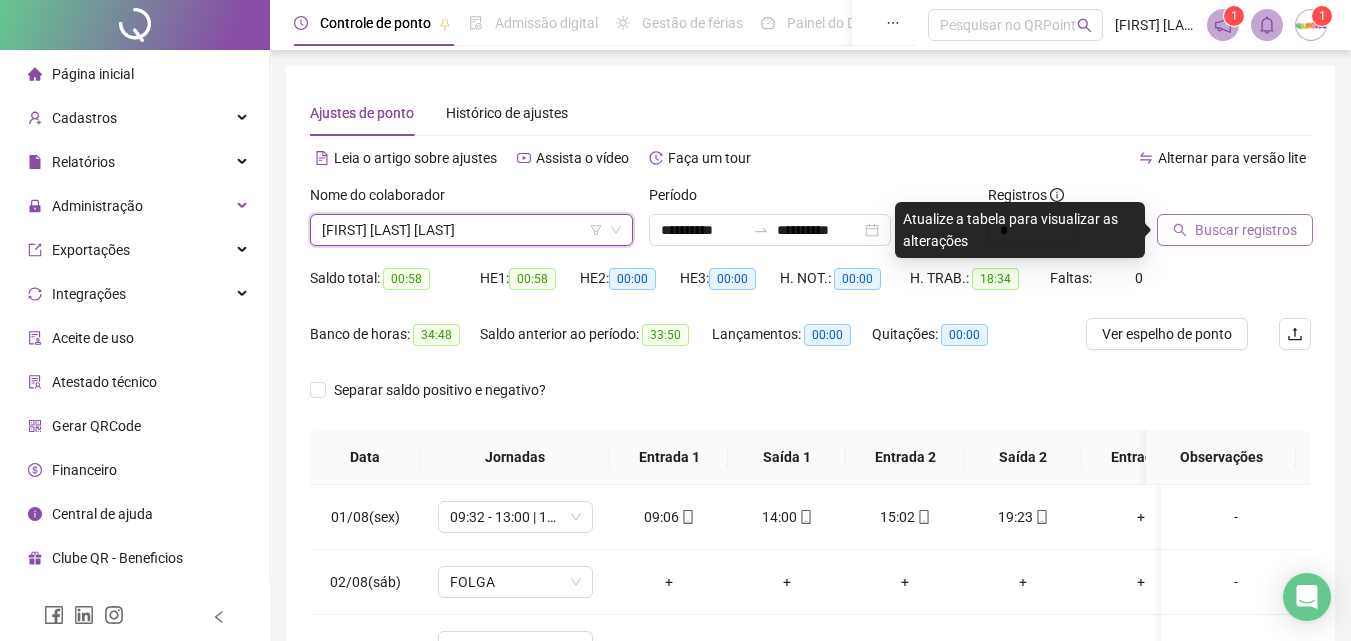 click 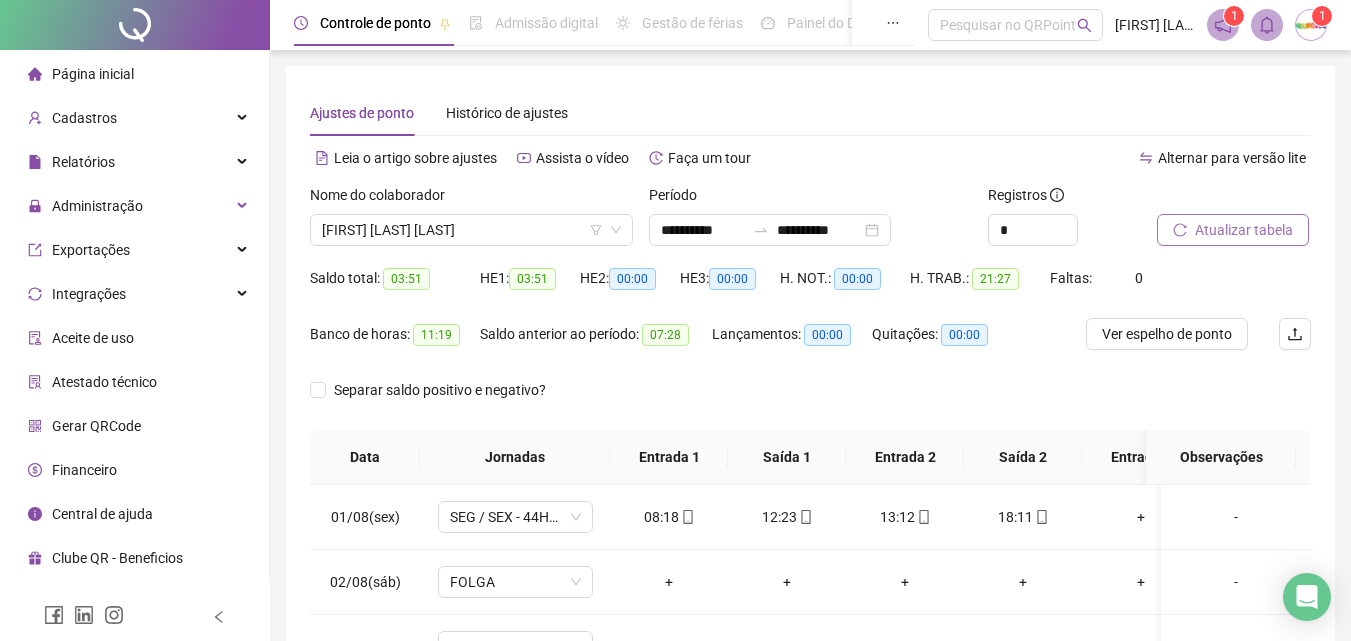 click on "Página inicial" at bounding box center [93, 74] 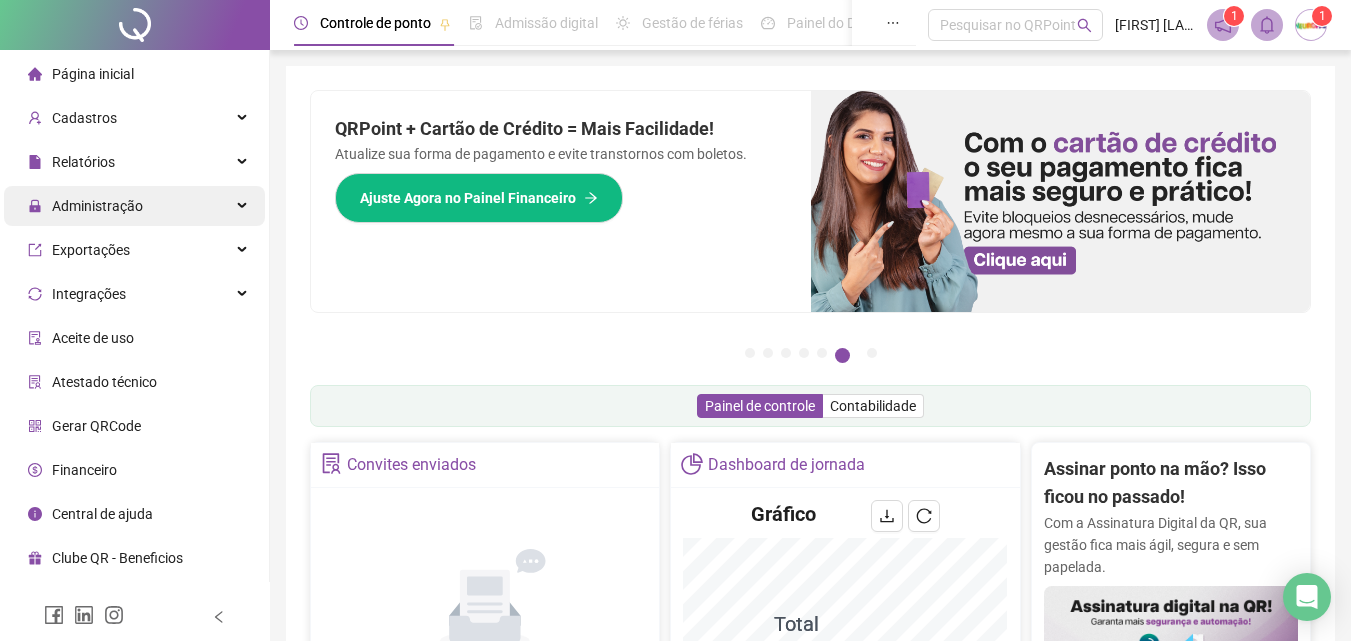 drag, startPoint x: 143, startPoint y: 206, endPoint x: 136, endPoint y: 216, distance: 12.206555 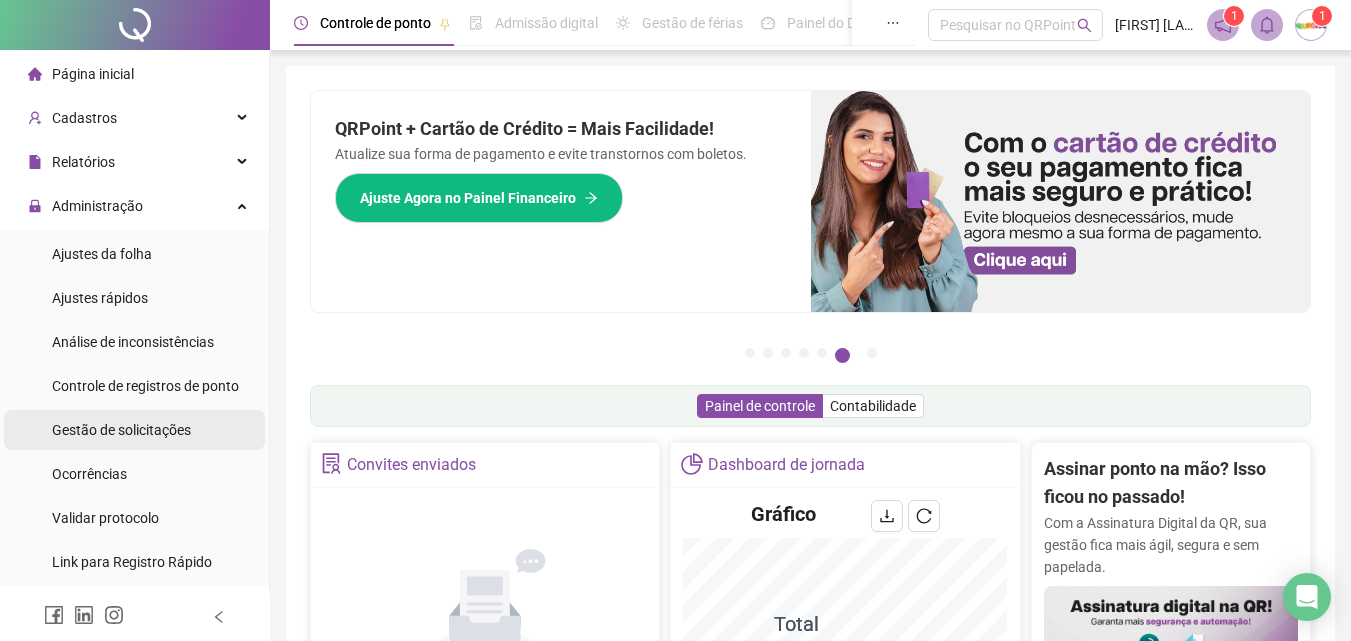 click on "Gestão de solicitações" at bounding box center [121, 430] 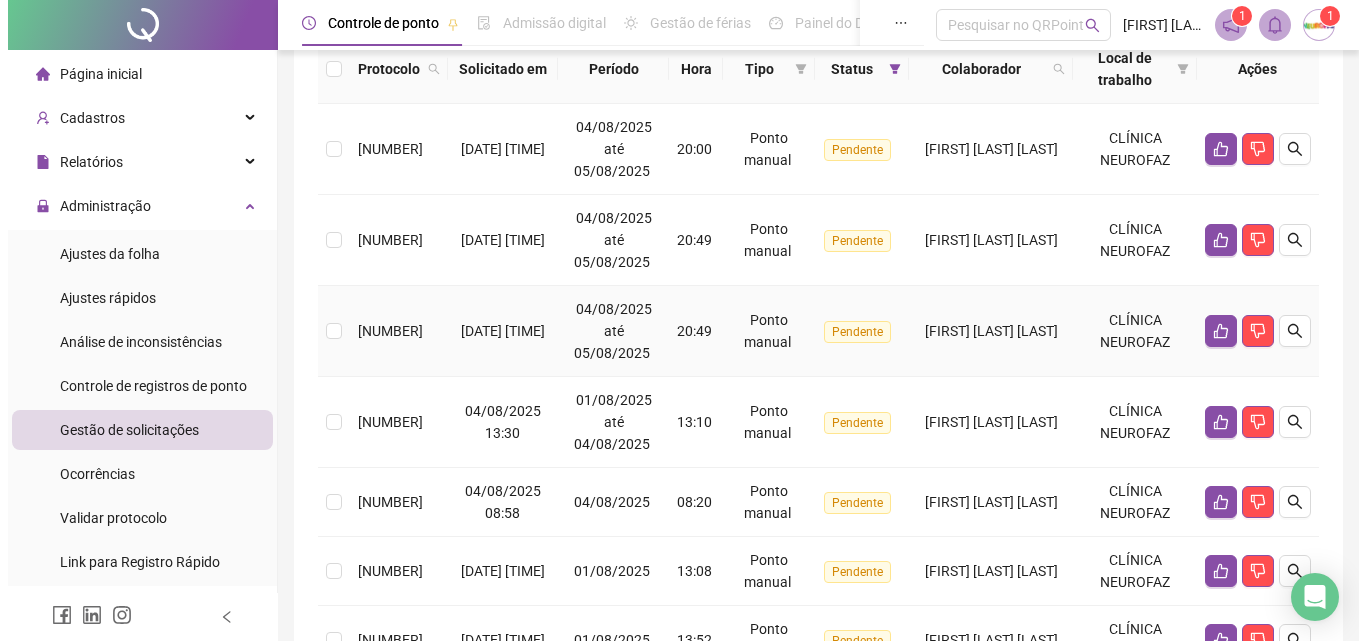 scroll, scrollTop: 339, scrollLeft: 0, axis: vertical 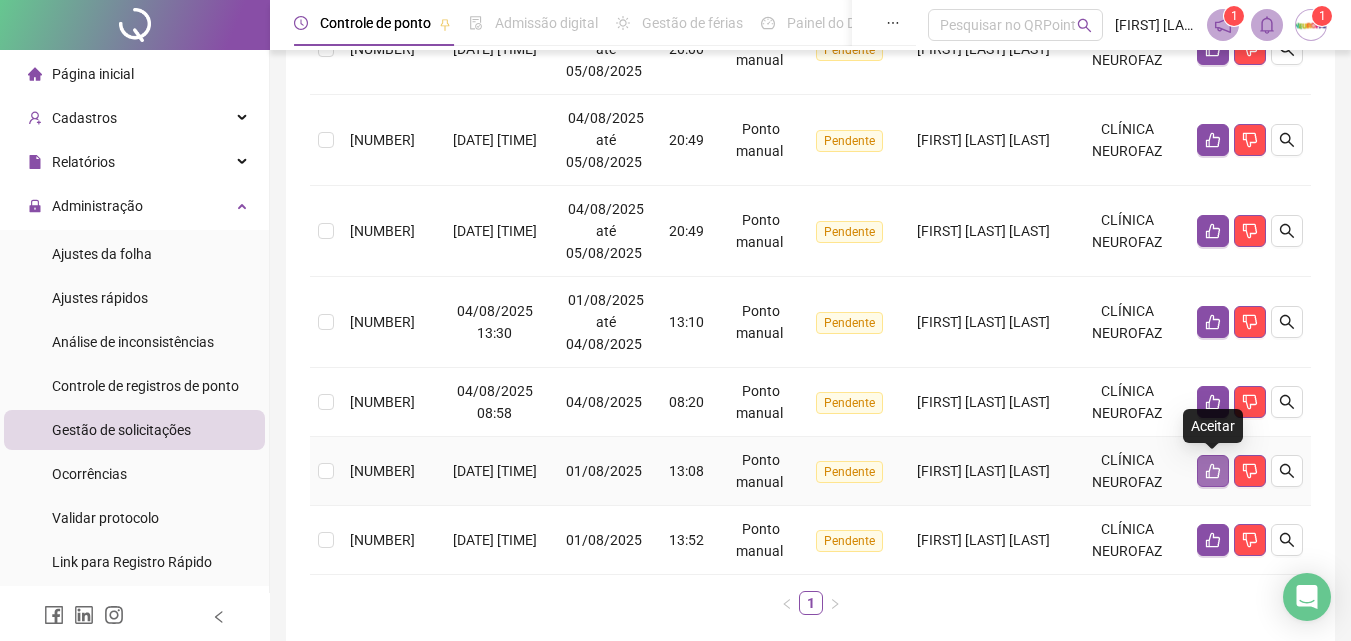 click 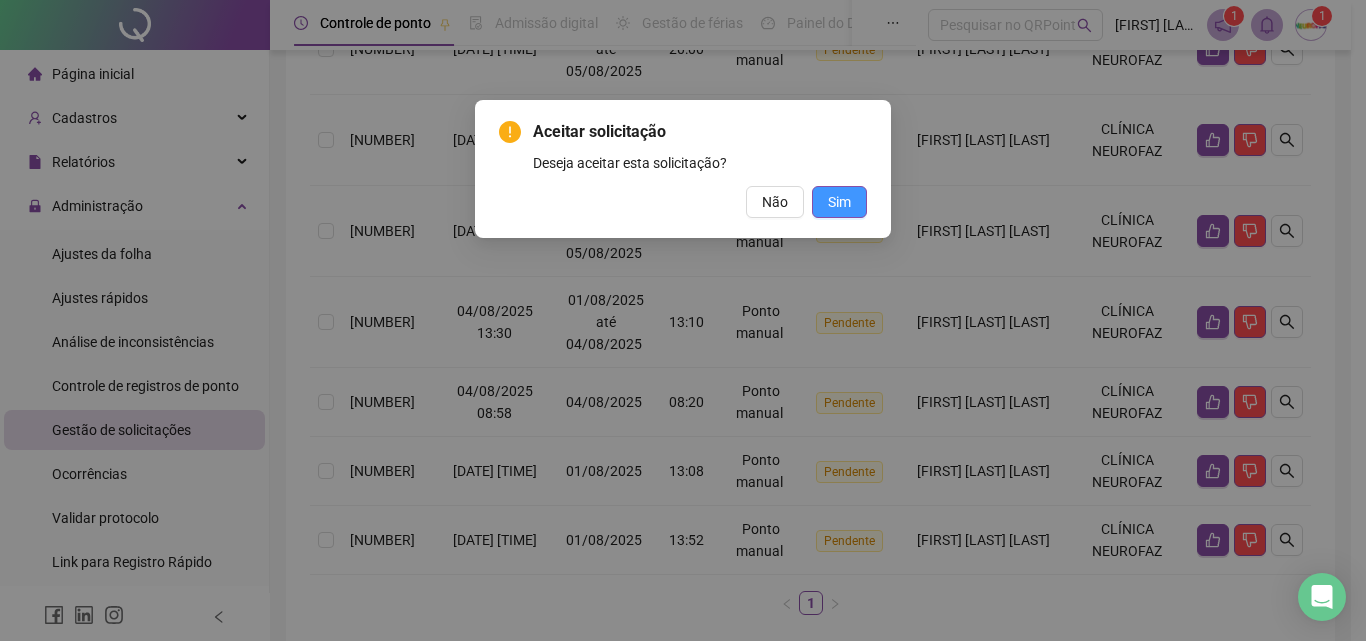 click on "Sim" at bounding box center [839, 202] 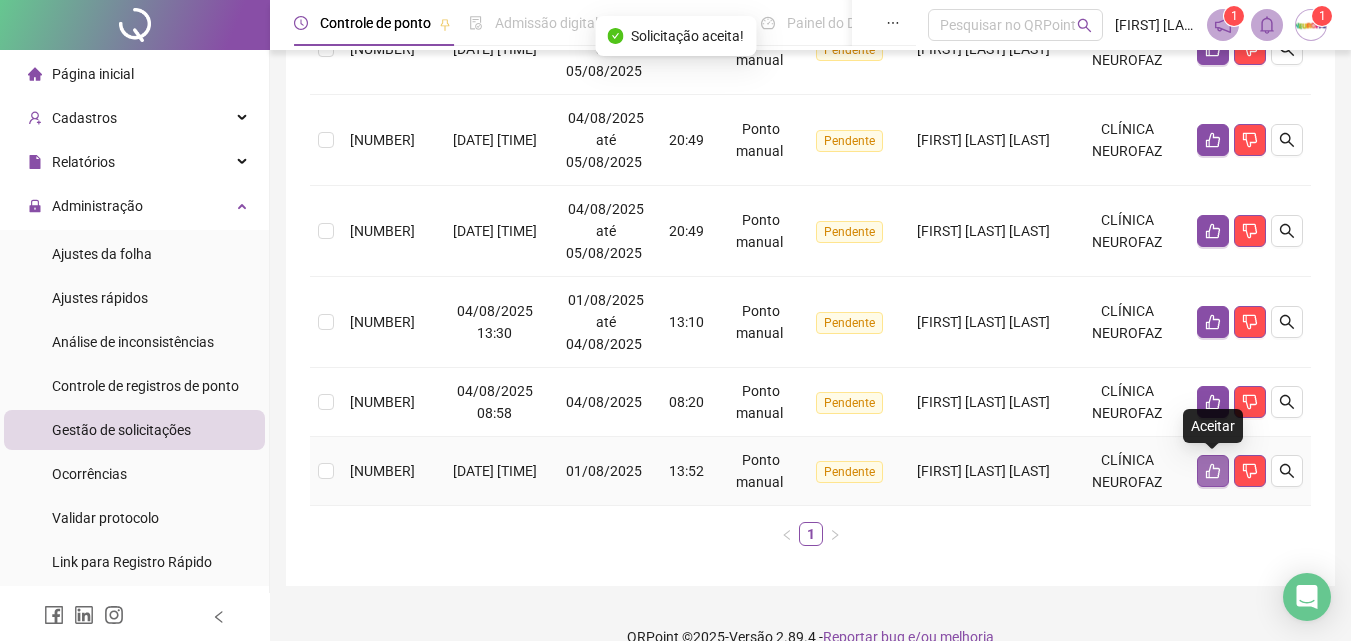 click at bounding box center [1213, 471] 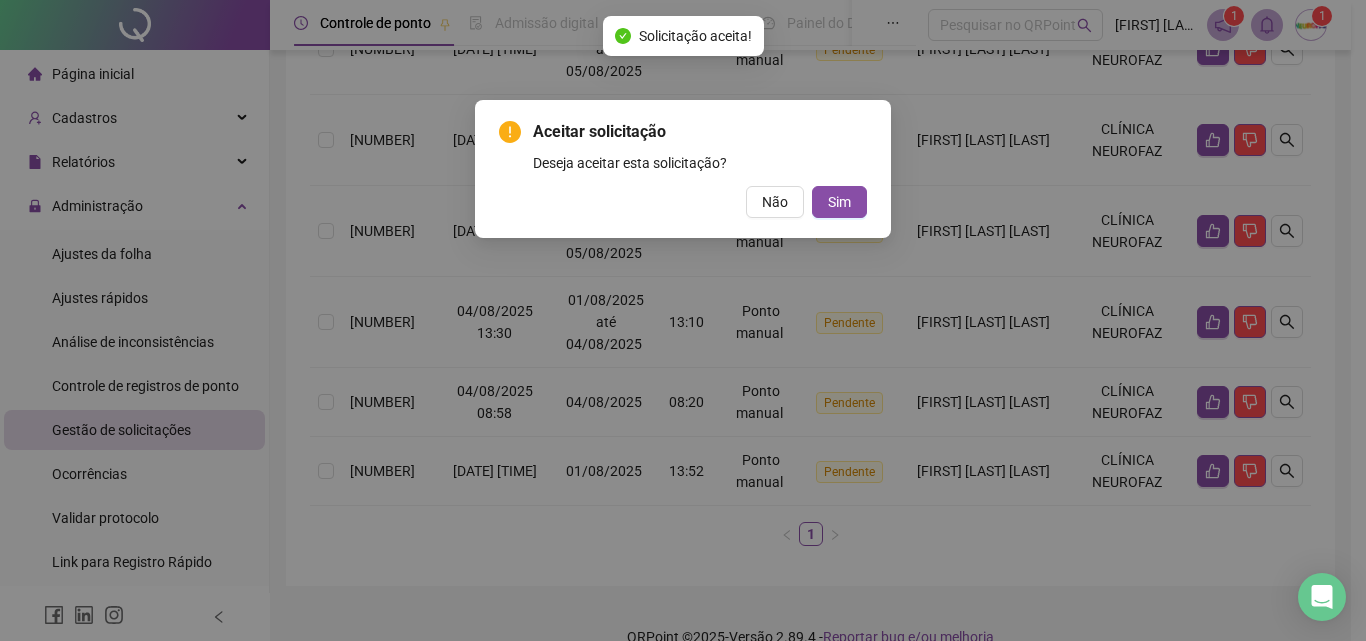 click on "Aceitar solicitação Deseja aceitar esta solicitação? Não Sim" at bounding box center (683, 169) 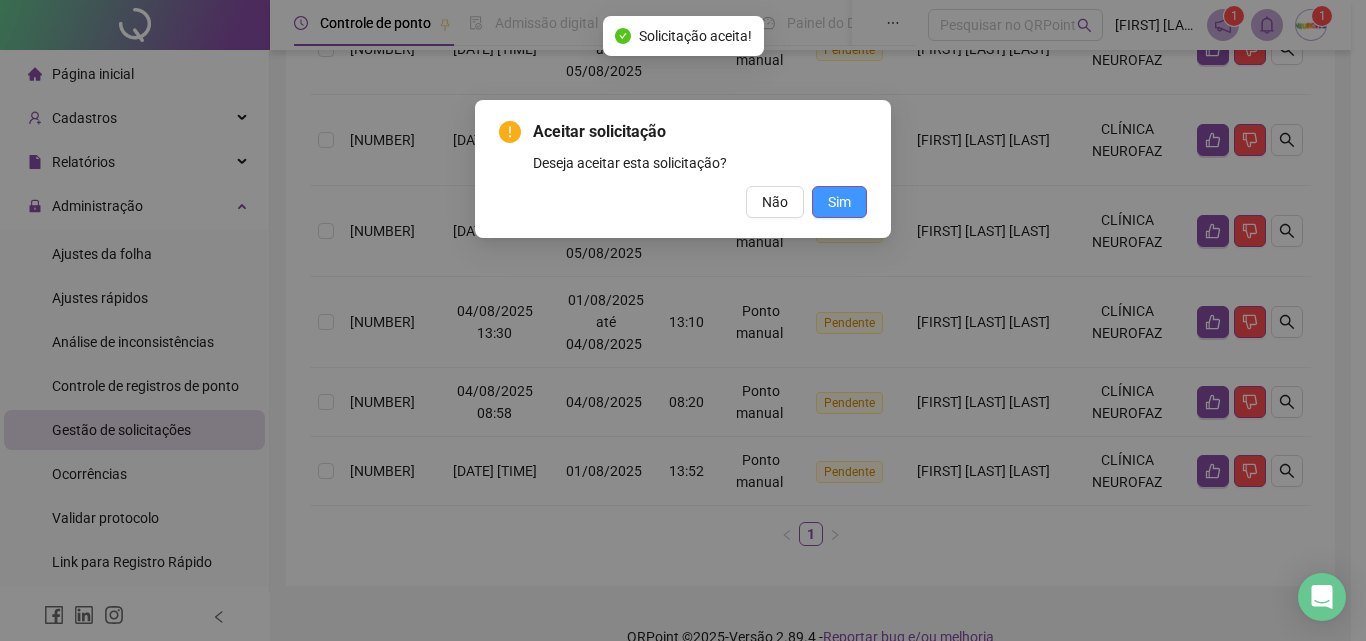 click on "Sim" at bounding box center [839, 202] 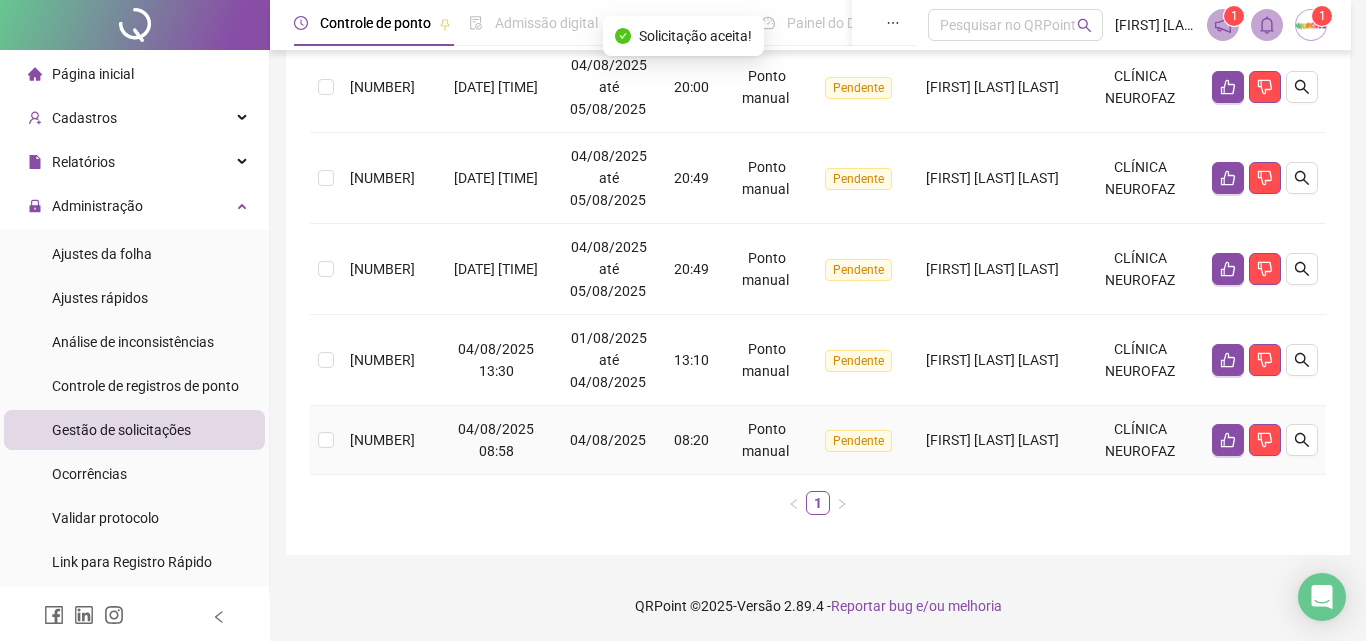 scroll, scrollTop: 301, scrollLeft: 0, axis: vertical 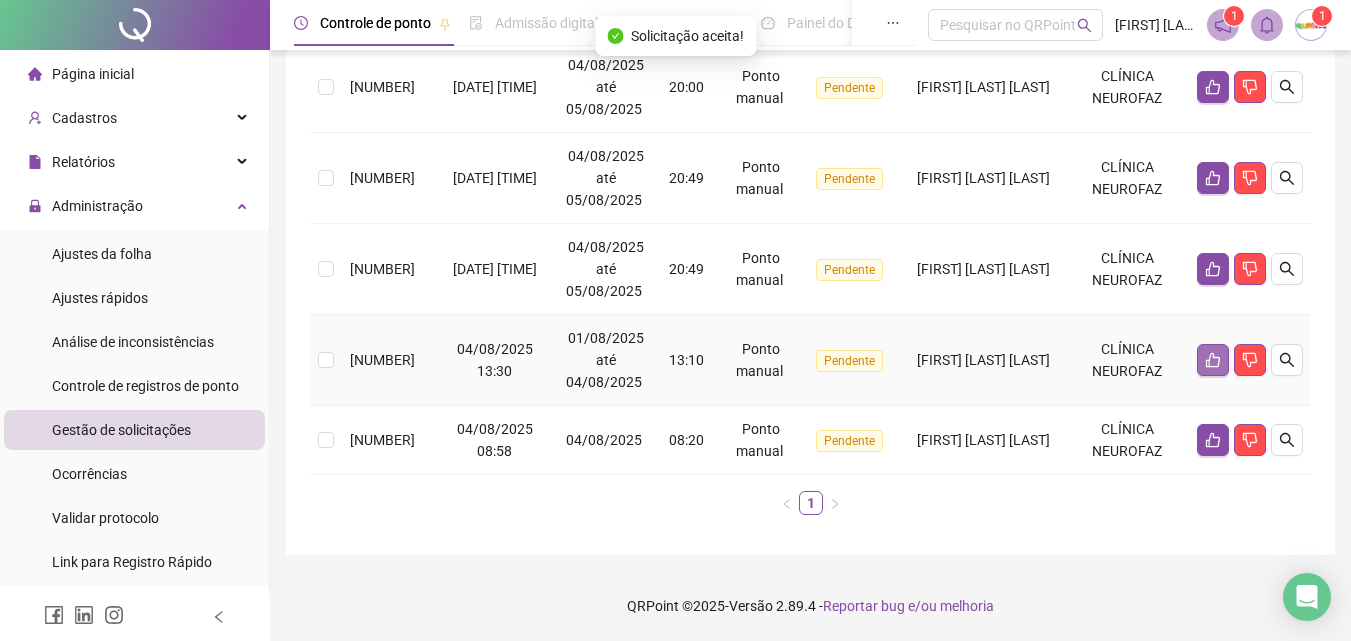 click 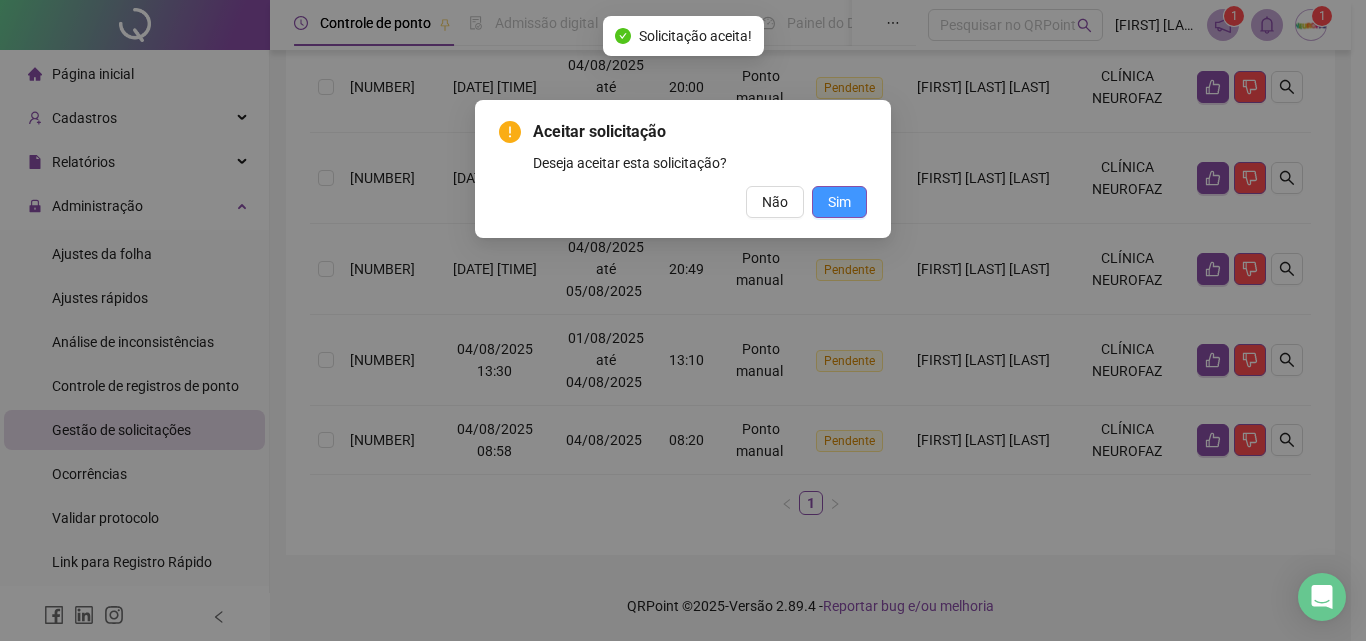 click on "Sim" at bounding box center [839, 202] 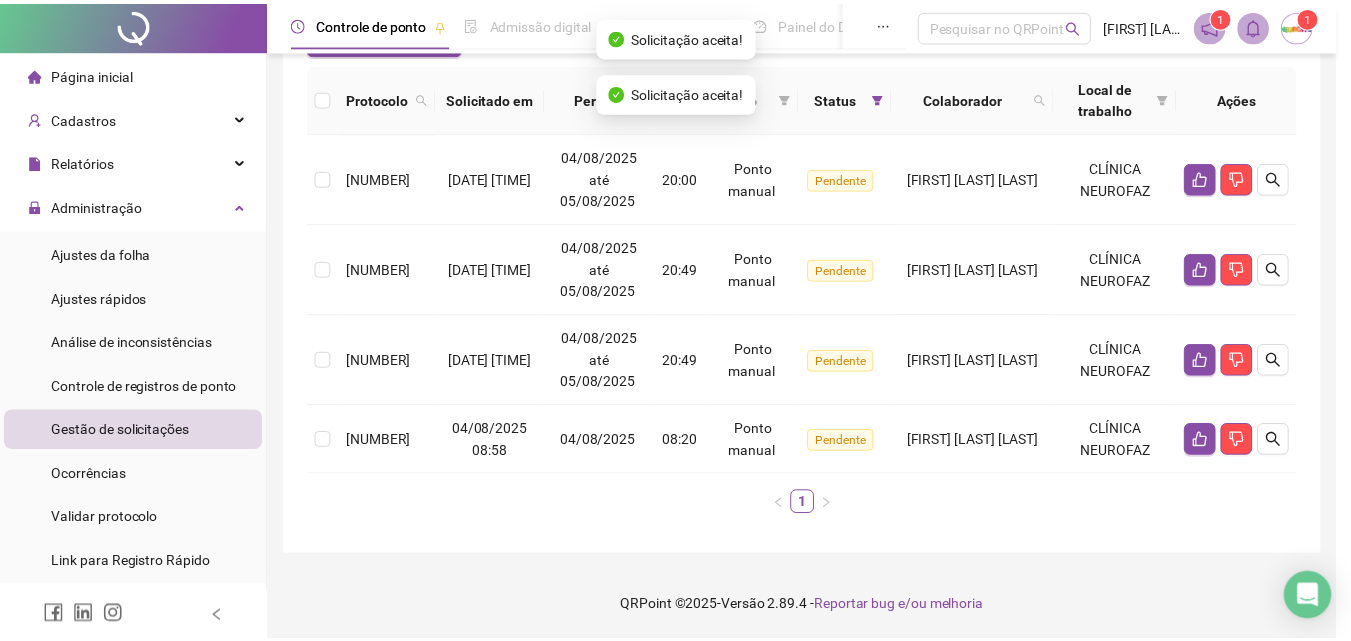 scroll, scrollTop: 210, scrollLeft: 0, axis: vertical 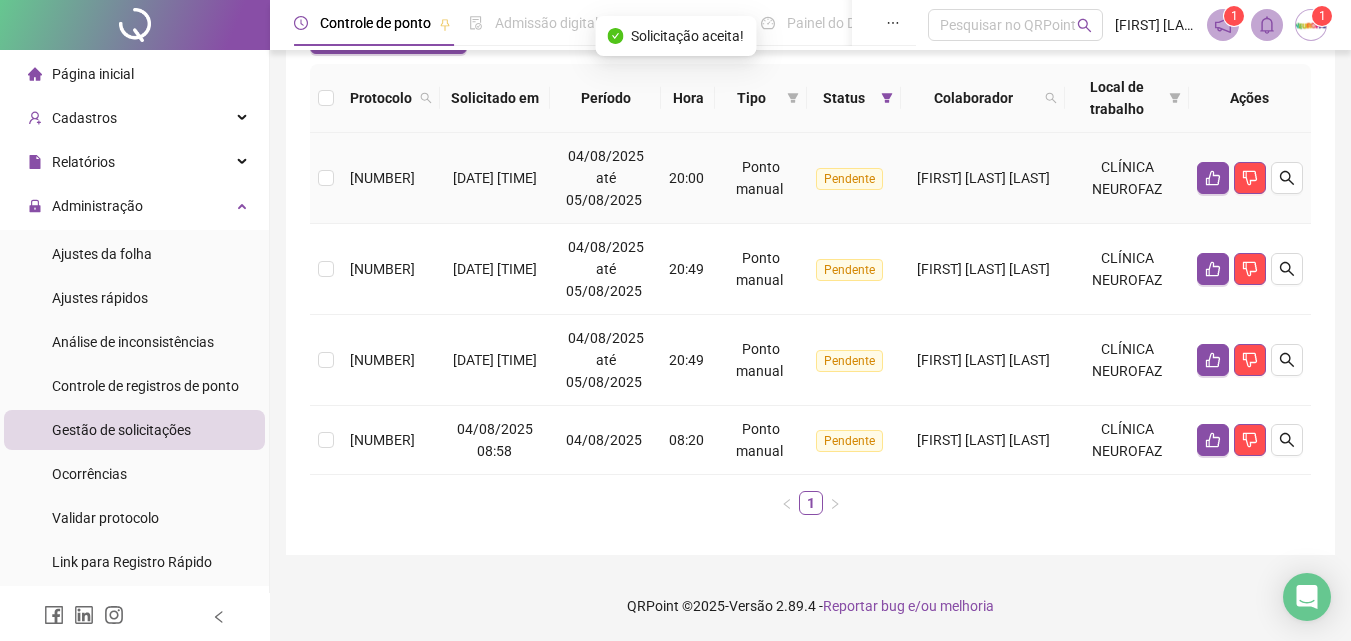 click at bounding box center [1250, 178] 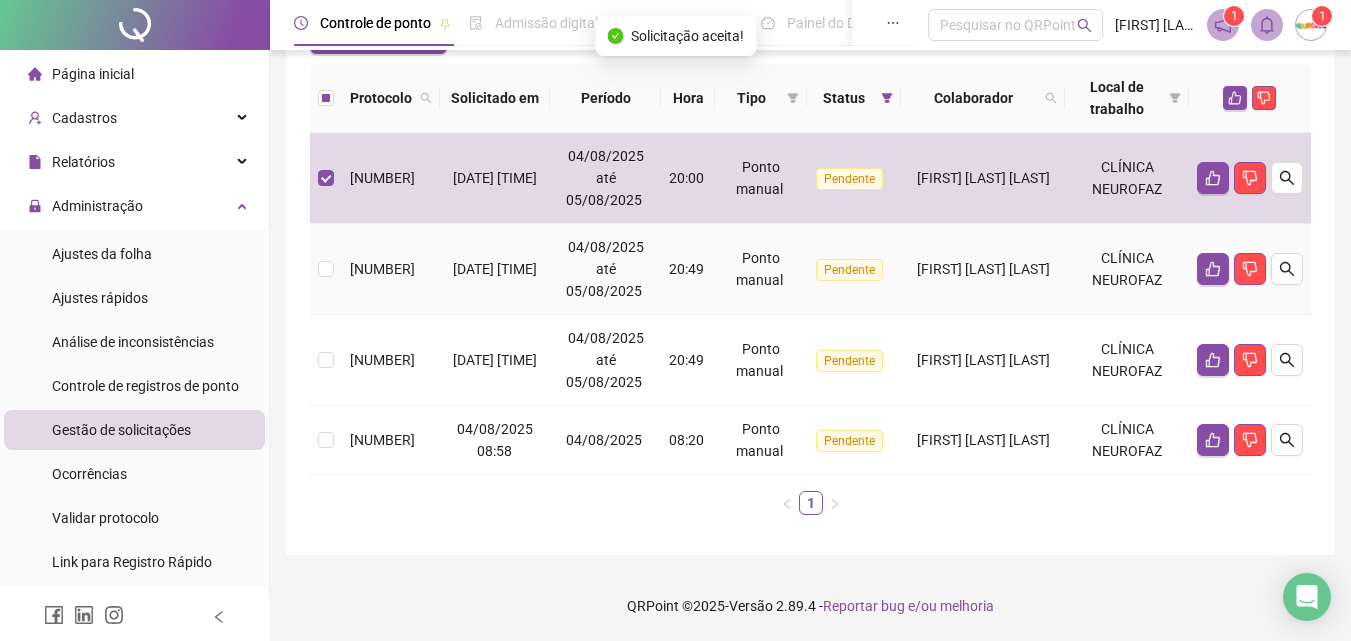 drag, startPoint x: 342, startPoint y: 258, endPoint x: 339, endPoint y: 276, distance: 18.248287 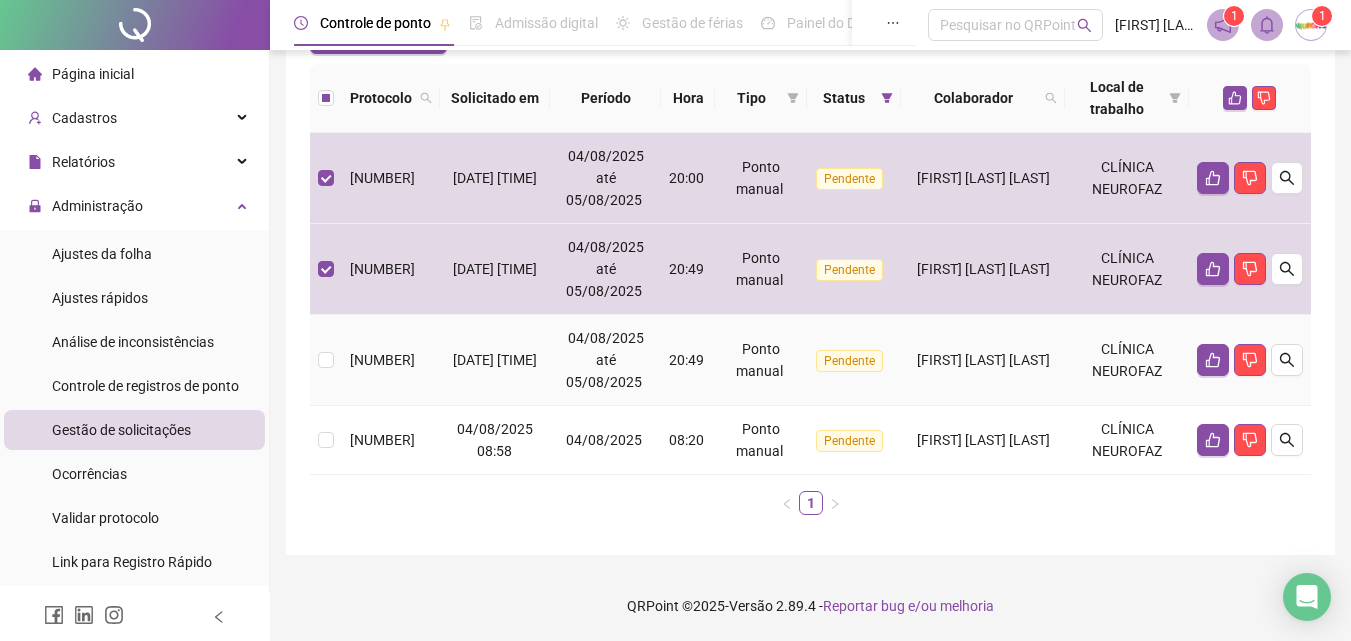 click at bounding box center (326, 360) 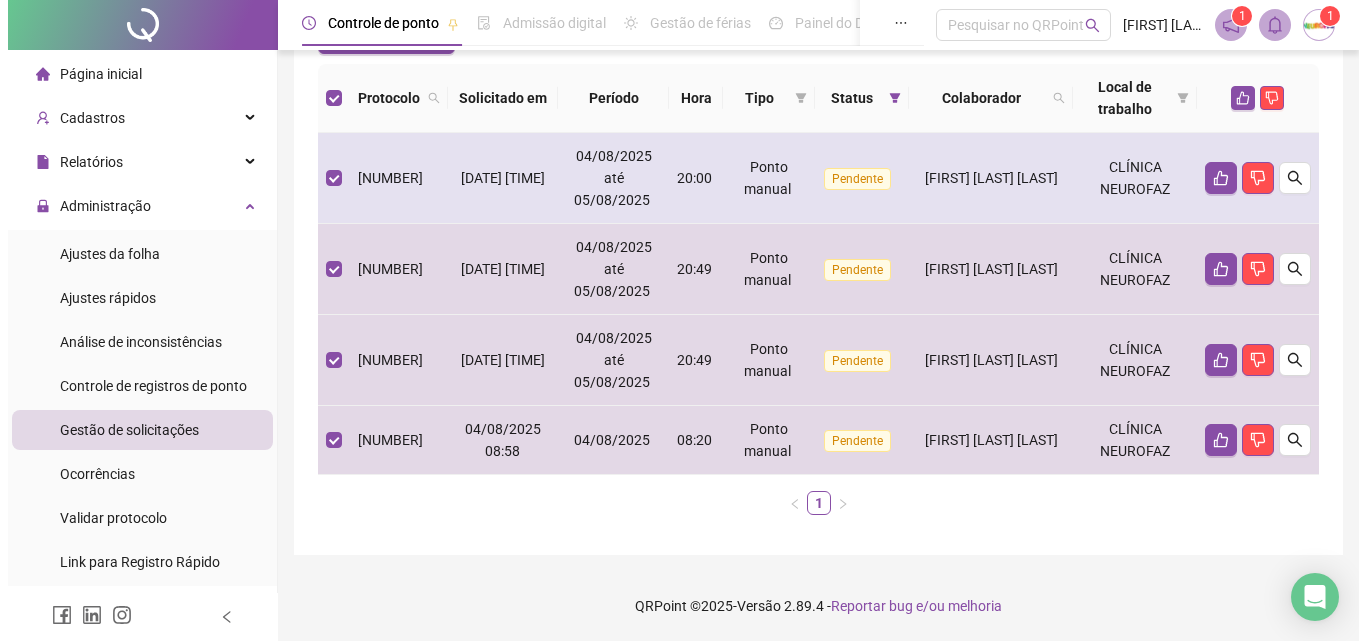 scroll, scrollTop: 0, scrollLeft: 0, axis: both 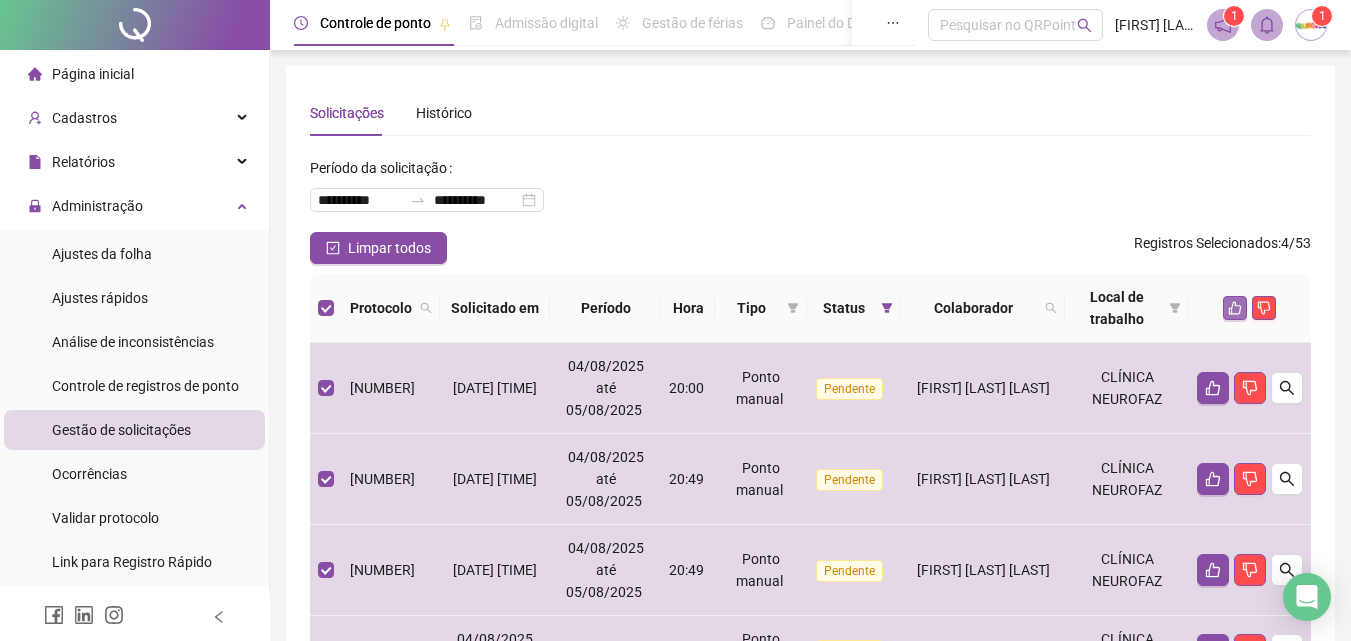 click 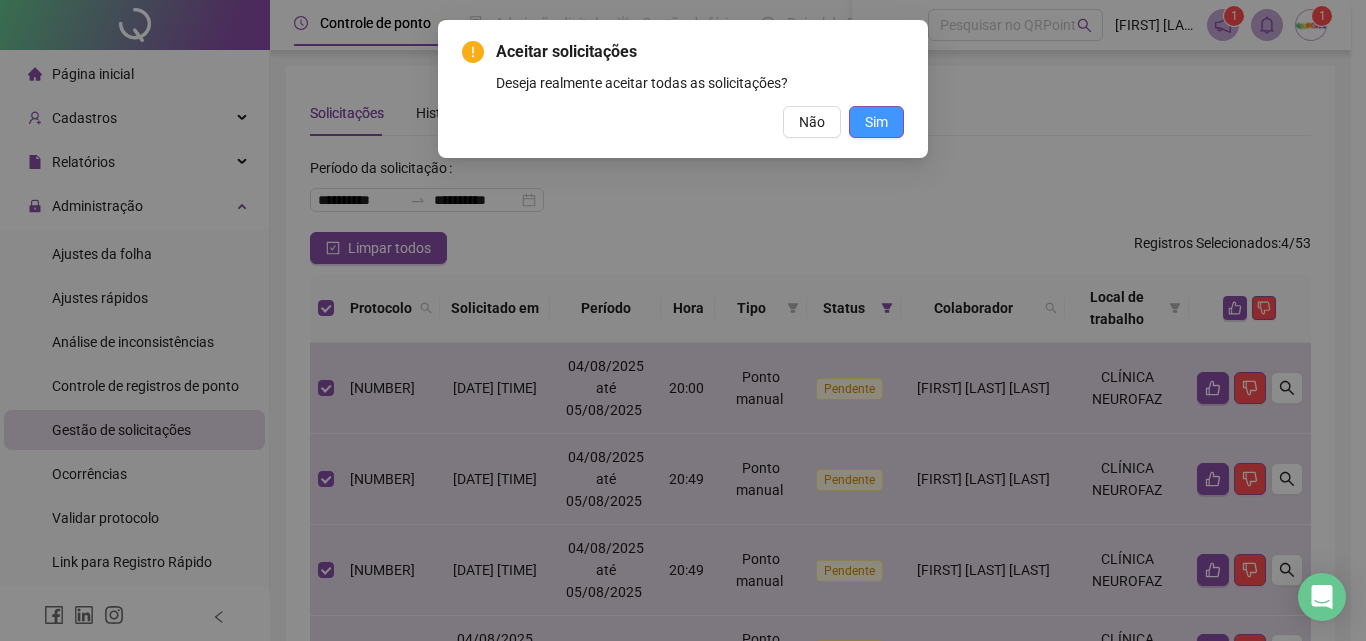 click on "Sim" at bounding box center [876, 122] 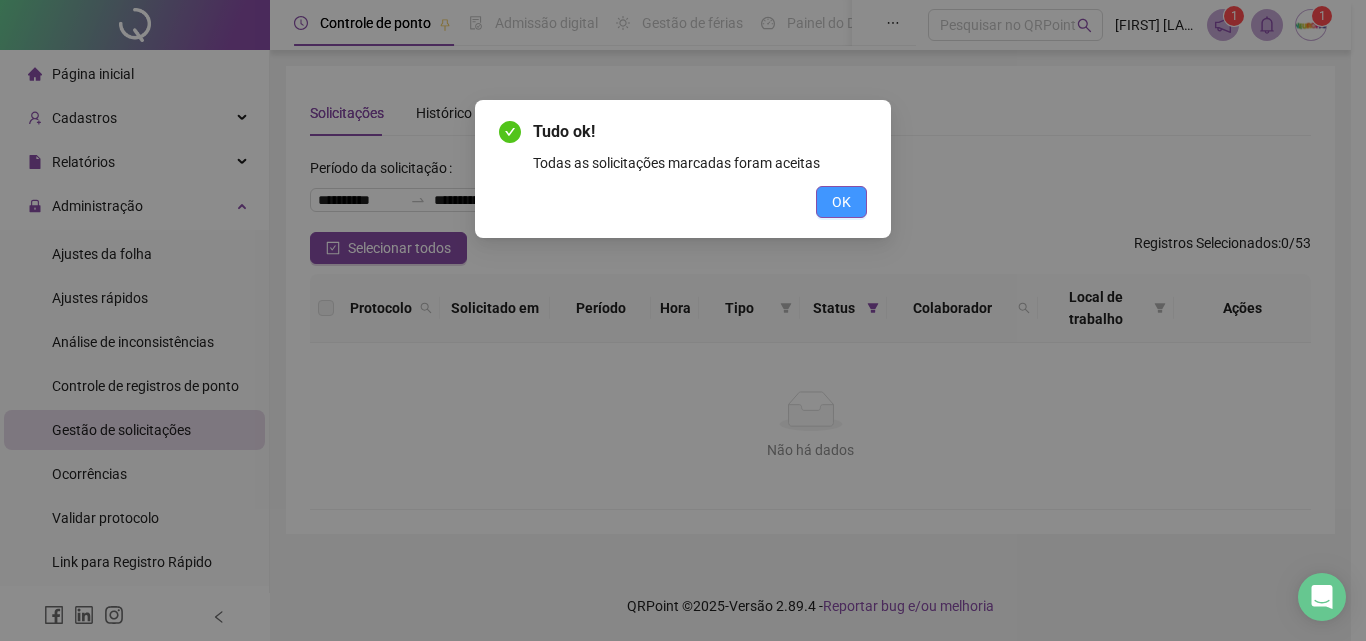 click on "OK" at bounding box center [841, 202] 